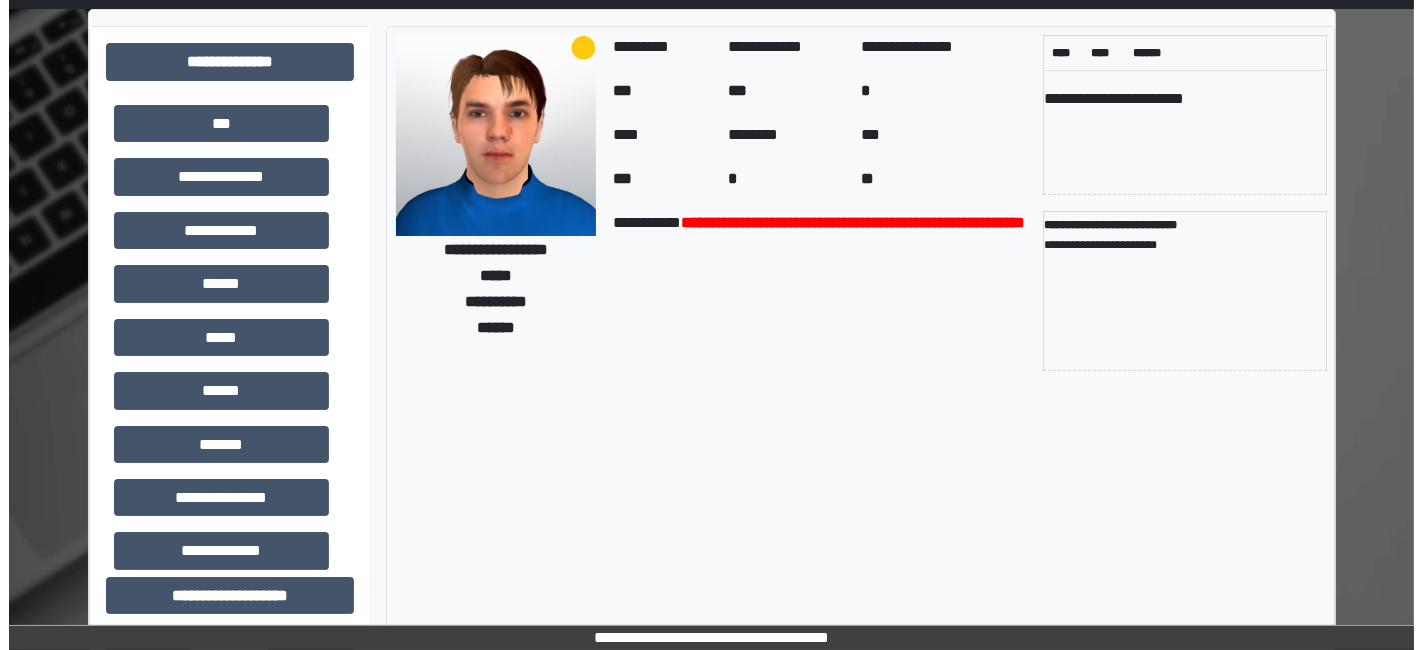 scroll, scrollTop: 0, scrollLeft: 0, axis: both 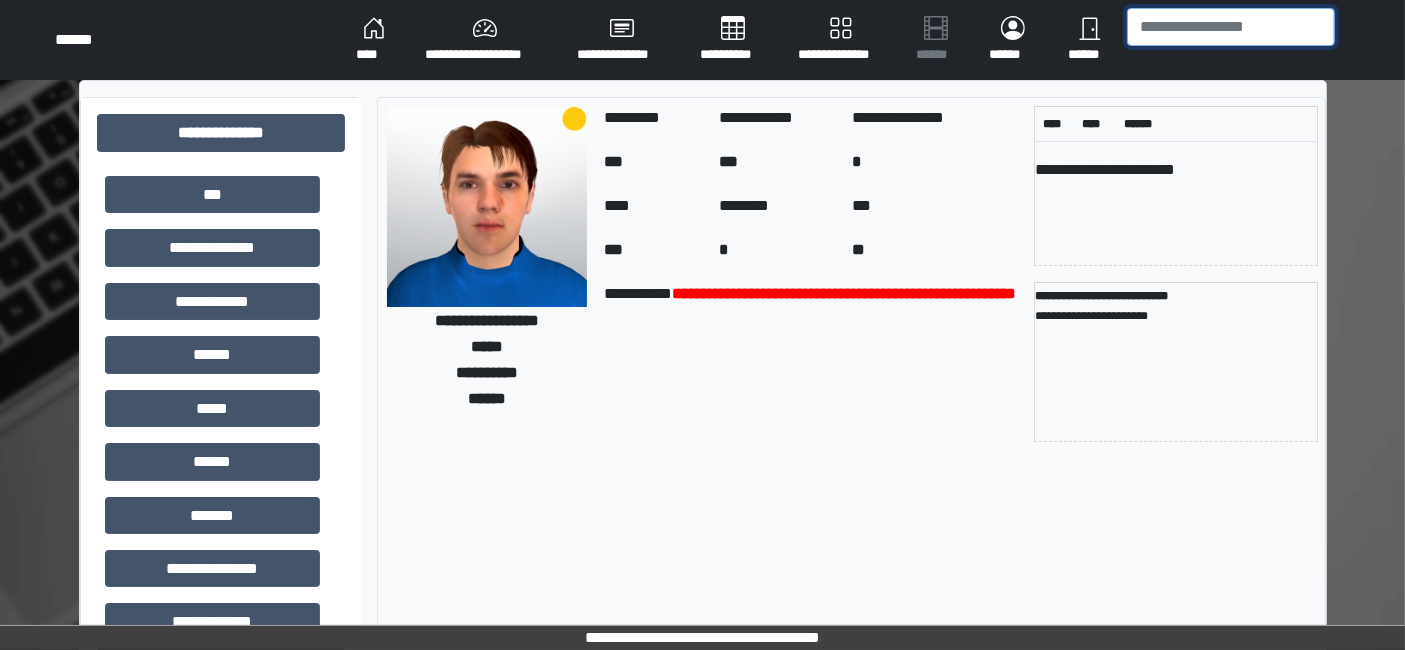 click at bounding box center (1231, 27) 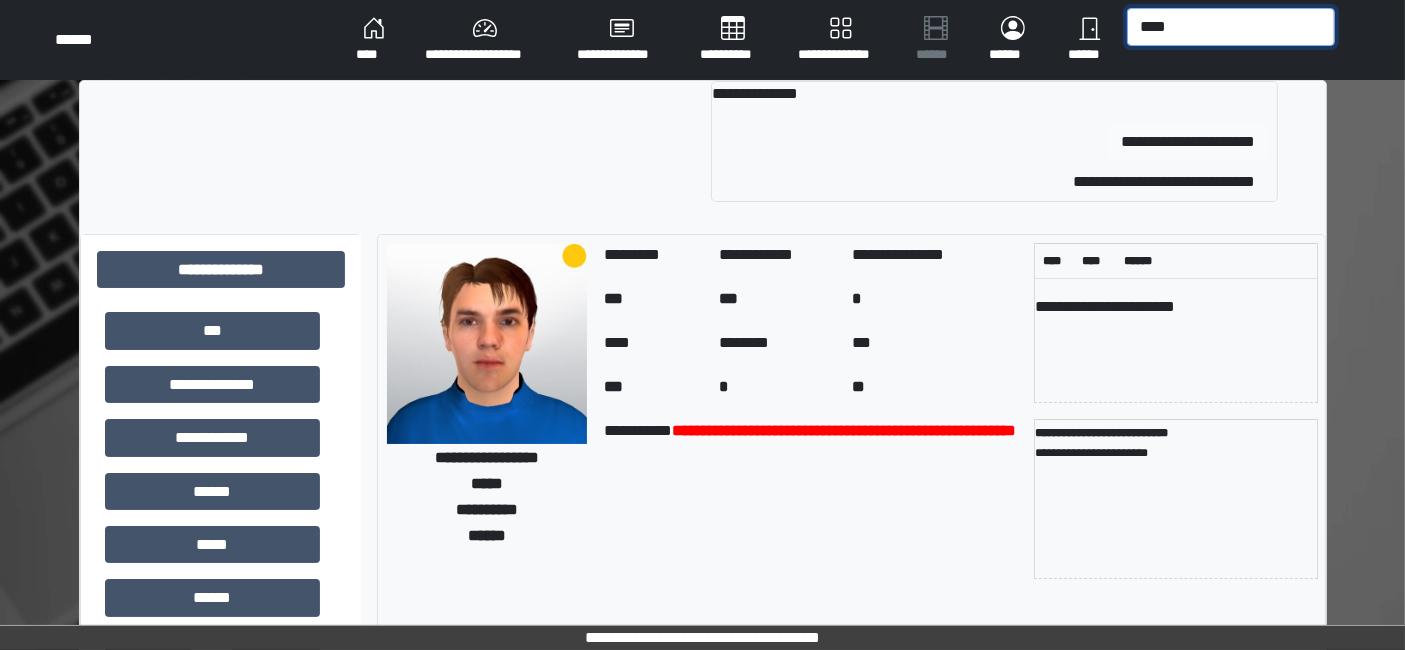 type on "****" 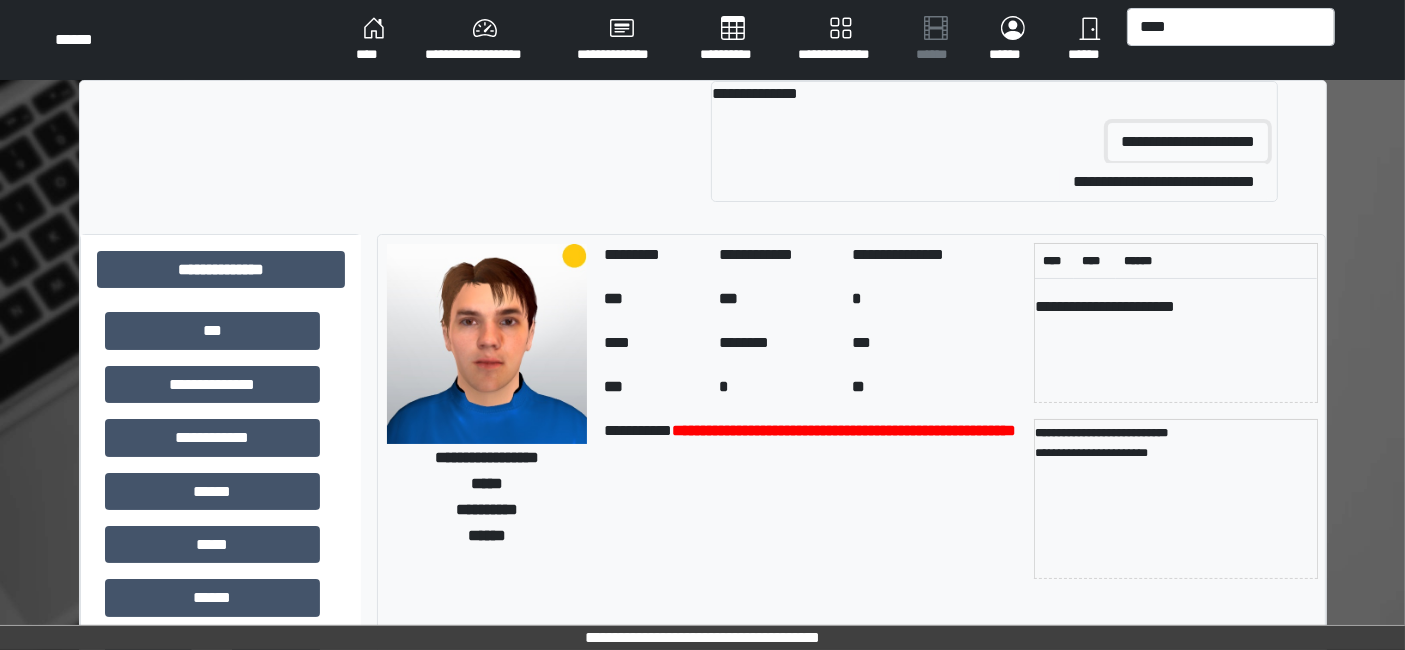 click on "**********" at bounding box center (1188, 142) 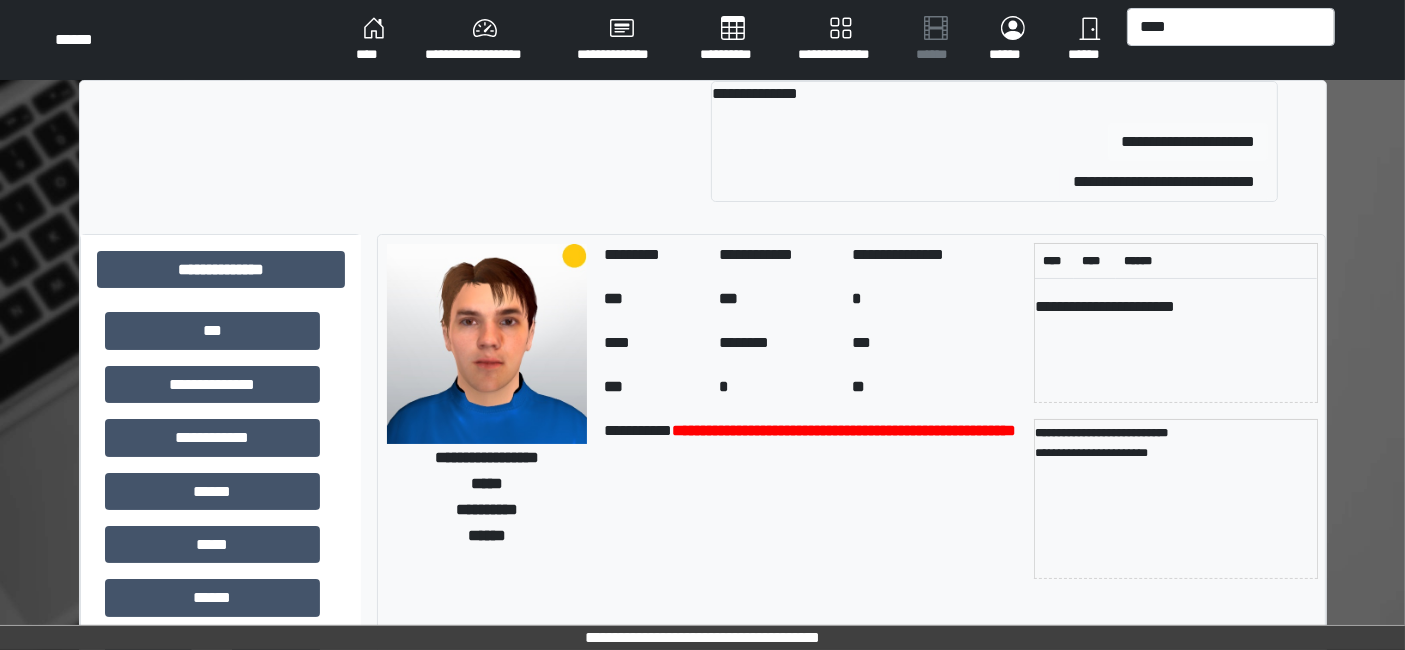 type 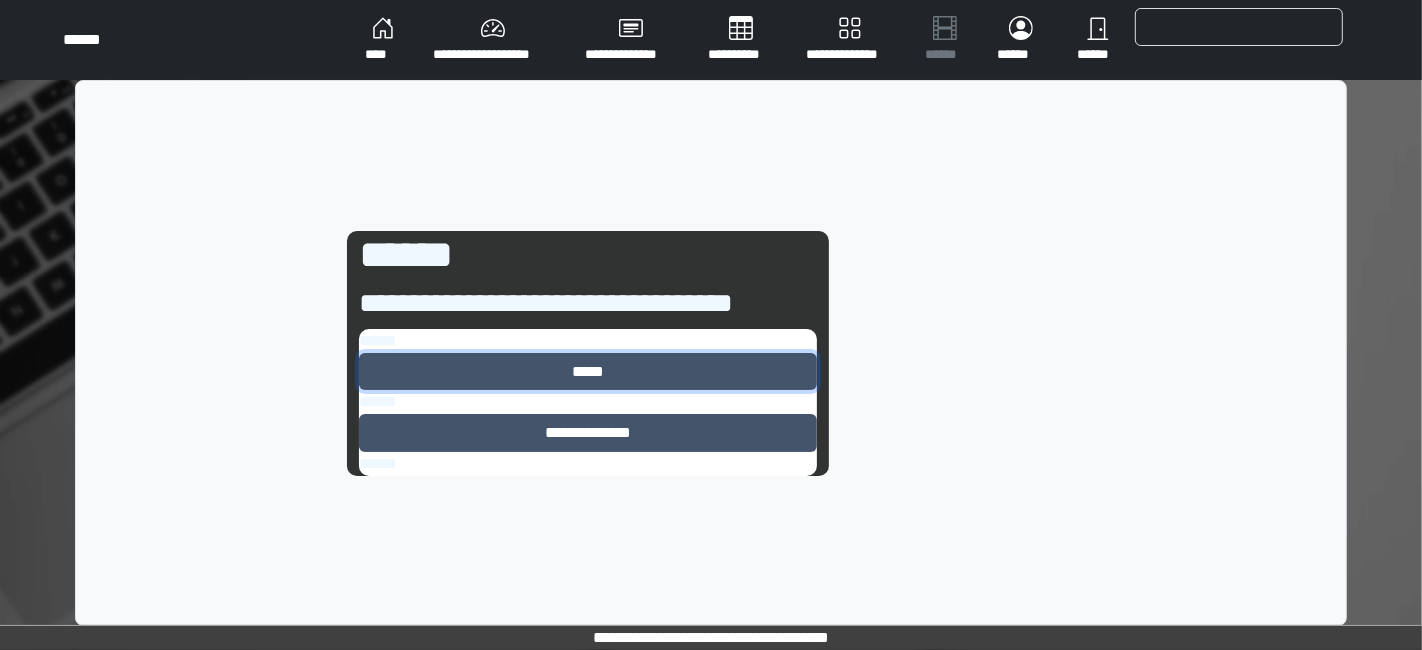 click on "*****" at bounding box center (588, 371) 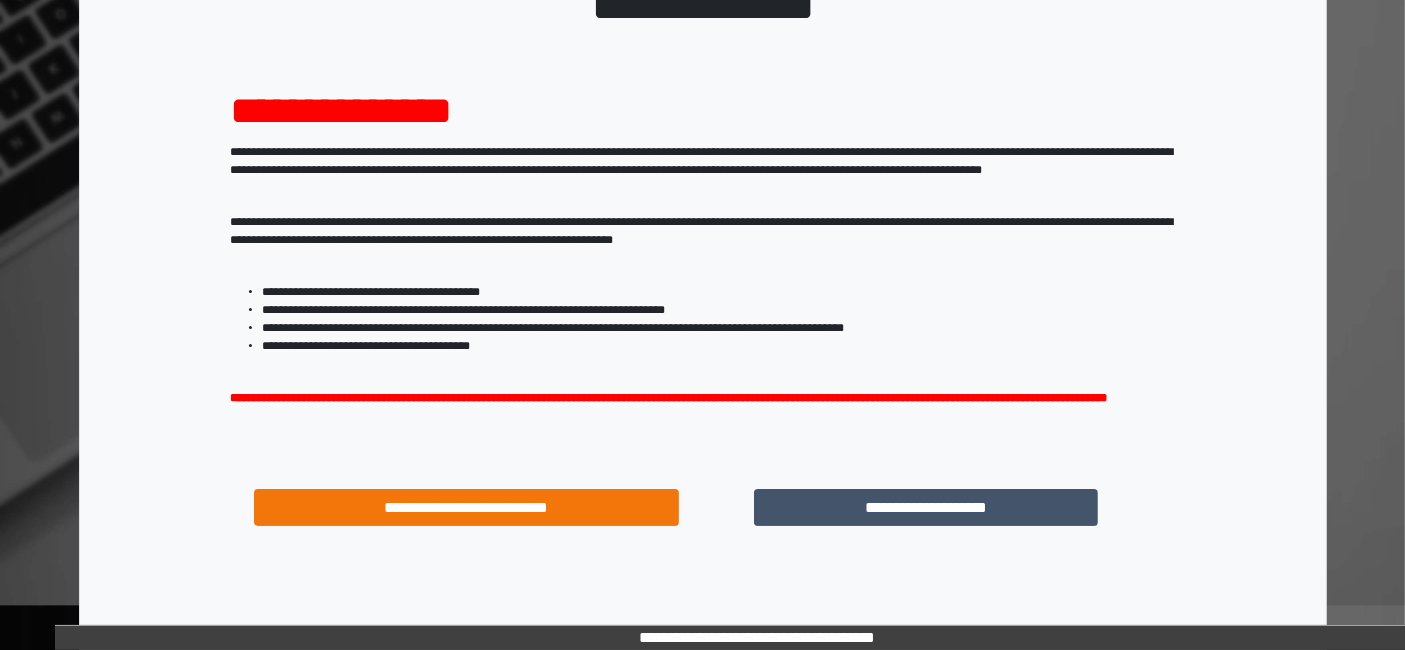 scroll, scrollTop: 258, scrollLeft: 0, axis: vertical 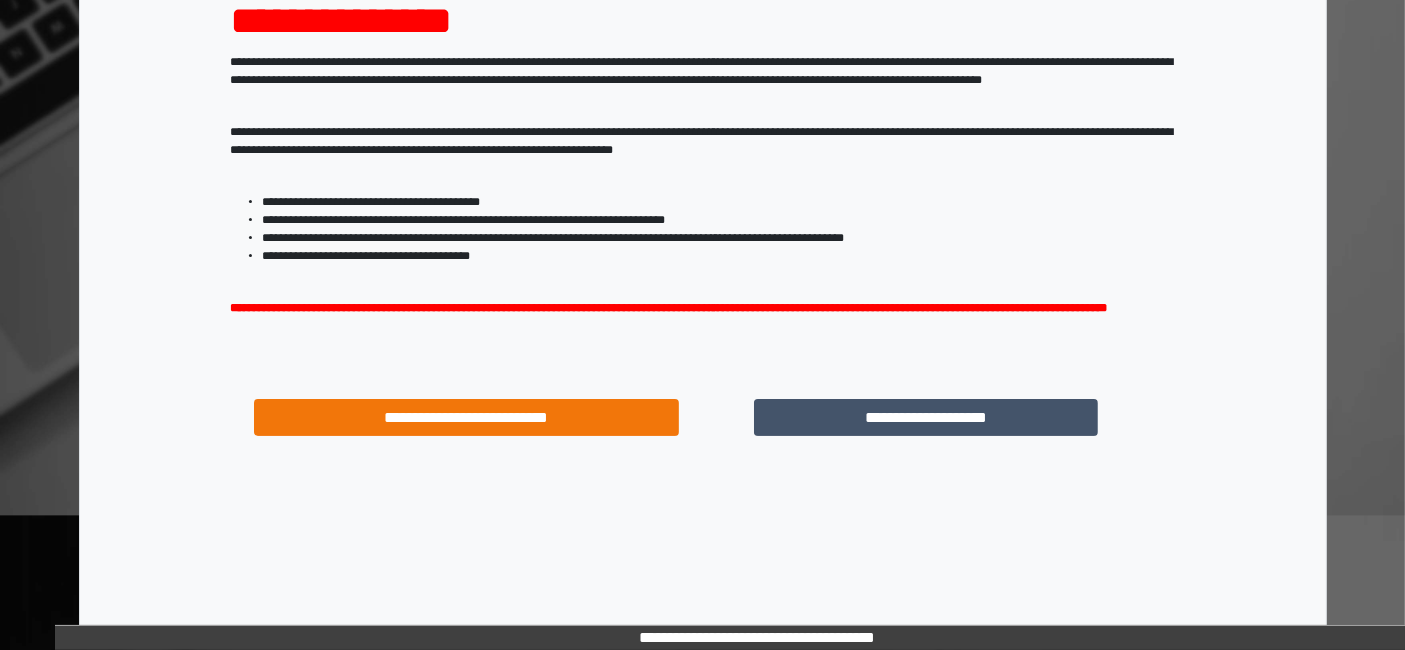 click on "**********" at bounding box center (926, 417) 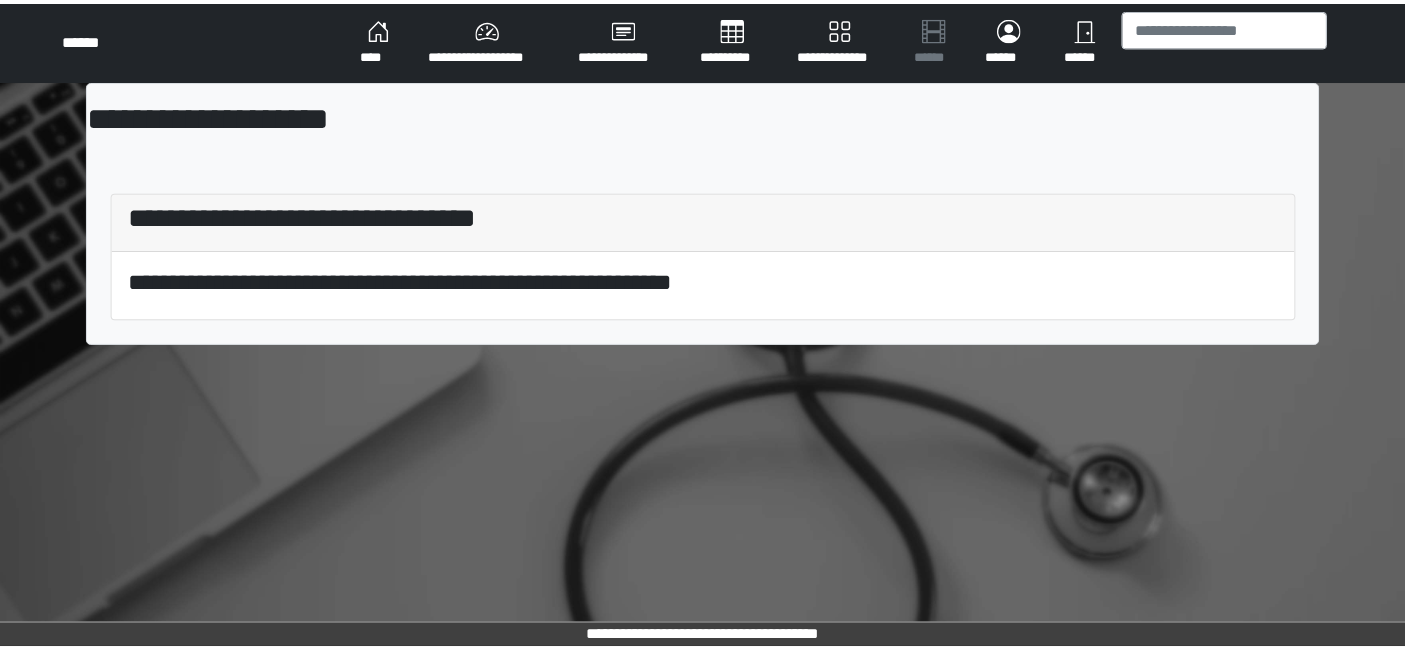 scroll, scrollTop: 0, scrollLeft: 0, axis: both 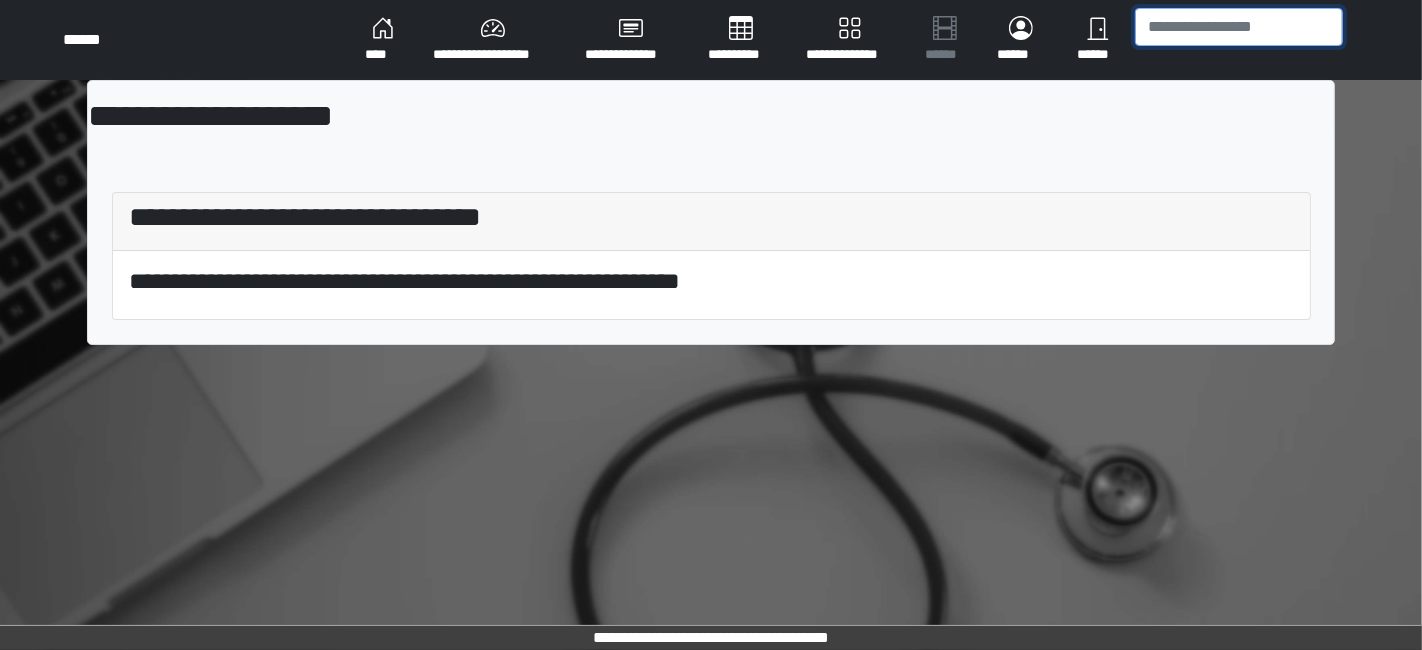 click at bounding box center (1239, 27) 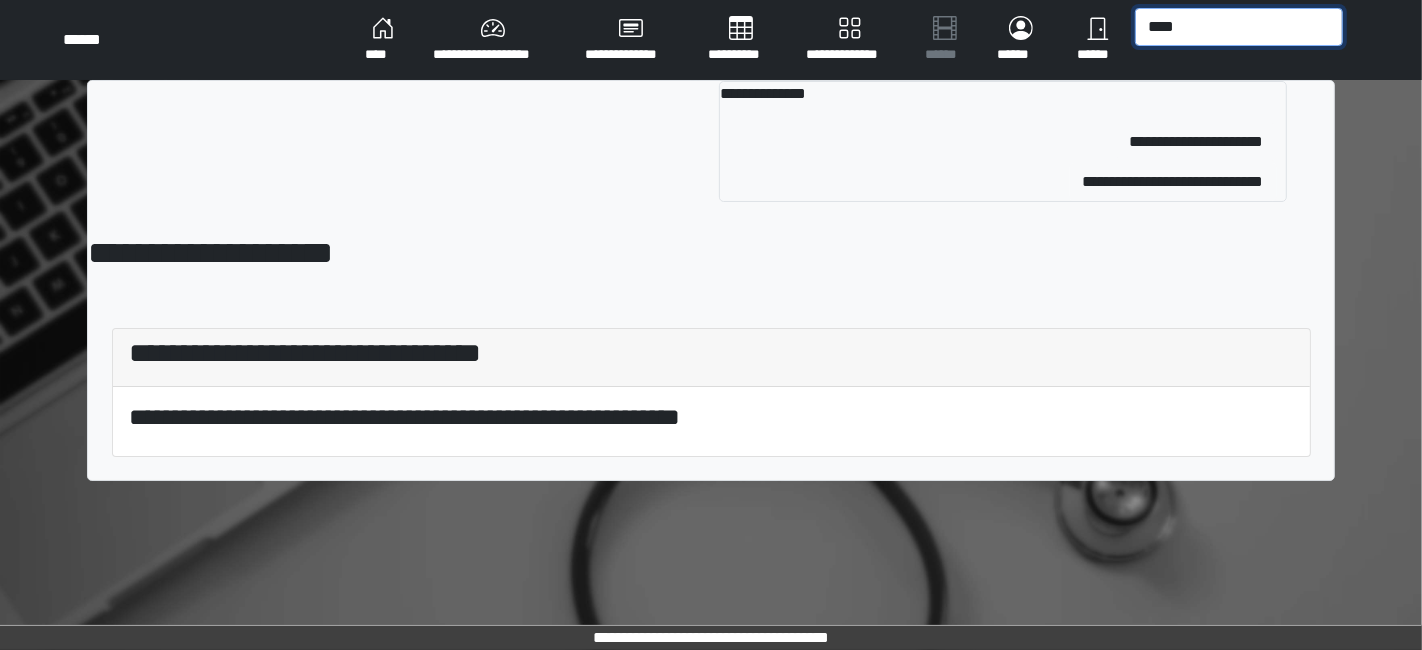 type on "****" 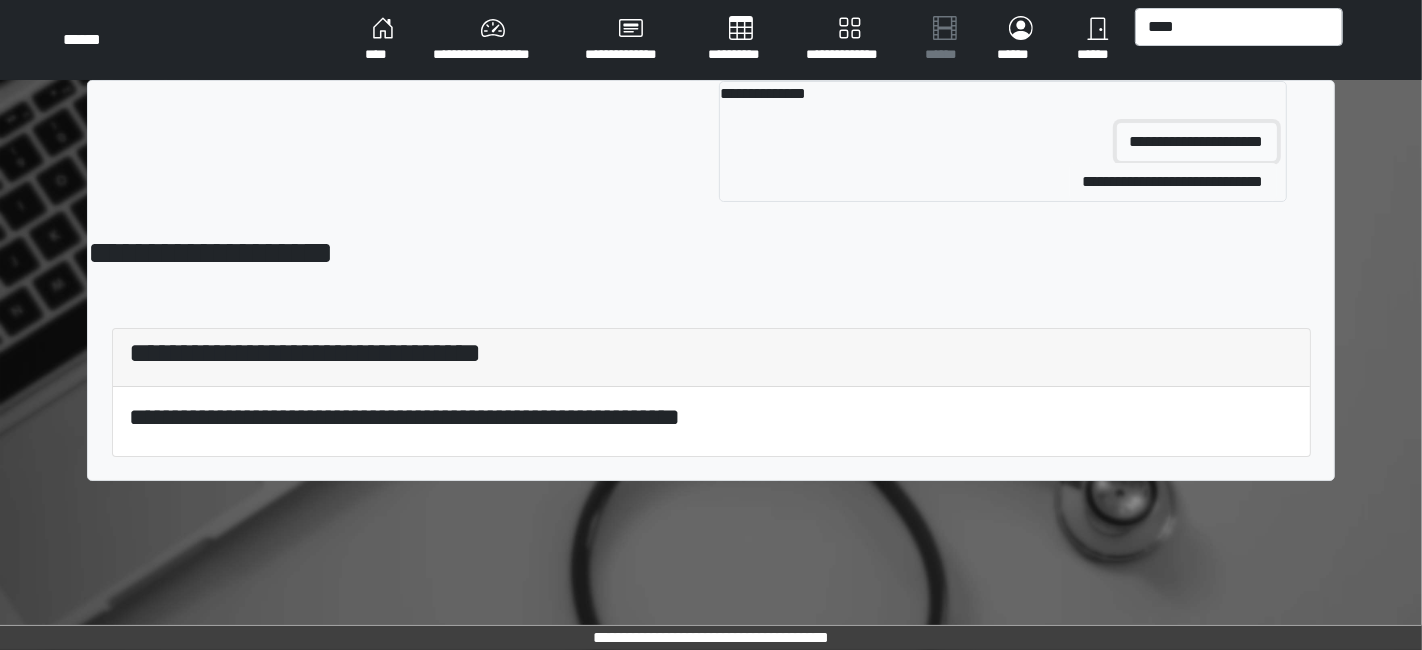 click on "**********" at bounding box center [1197, 142] 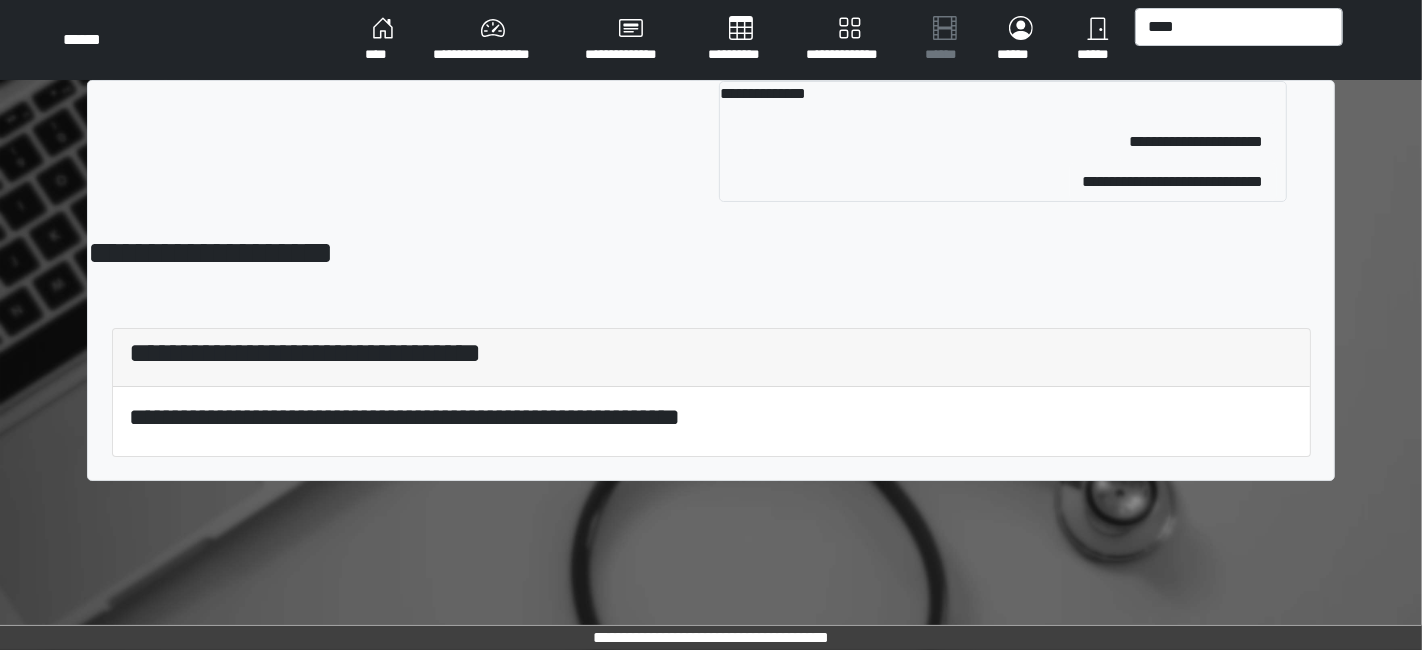 type 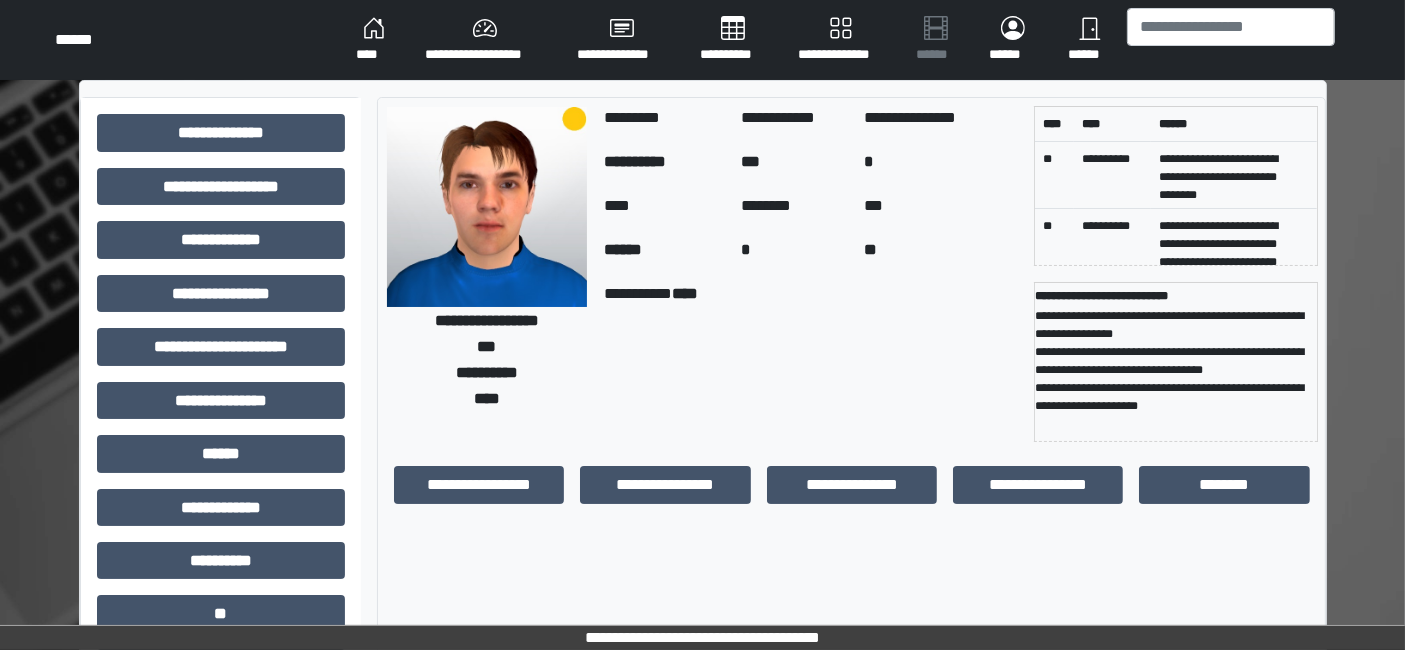 scroll, scrollTop: 269, scrollLeft: 0, axis: vertical 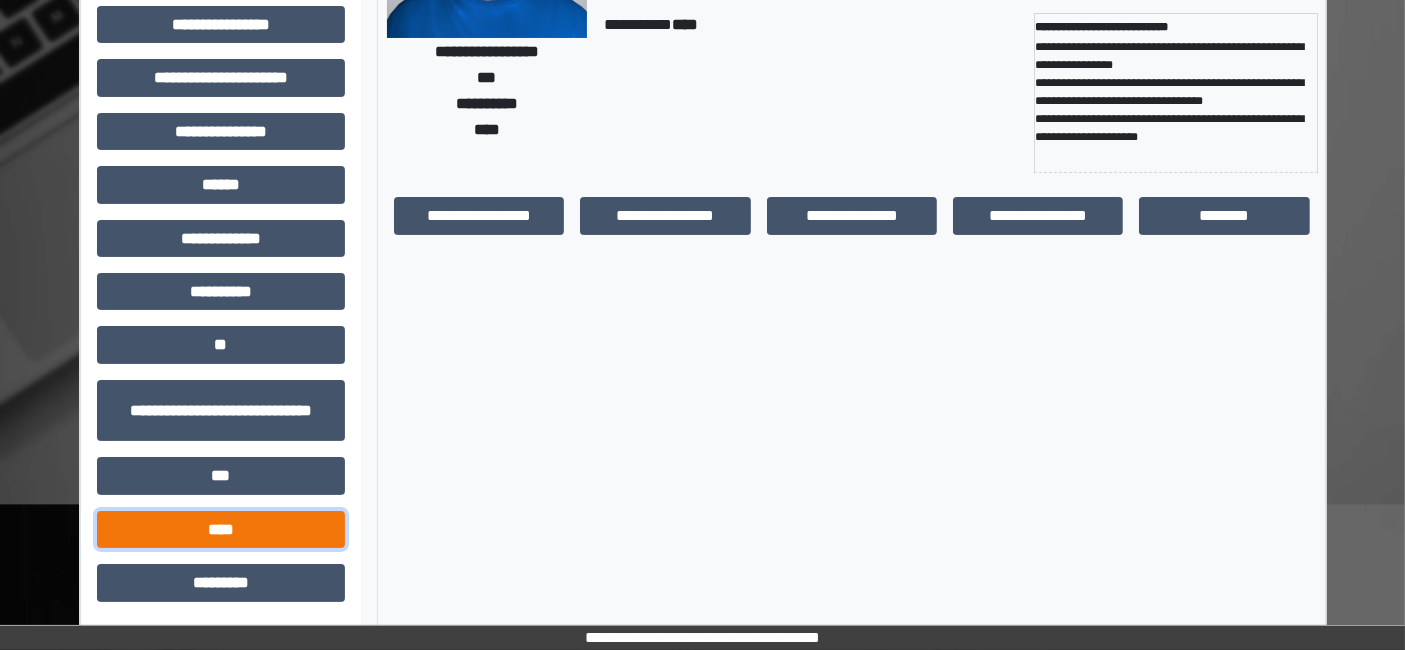 click on "****" at bounding box center (221, 529) 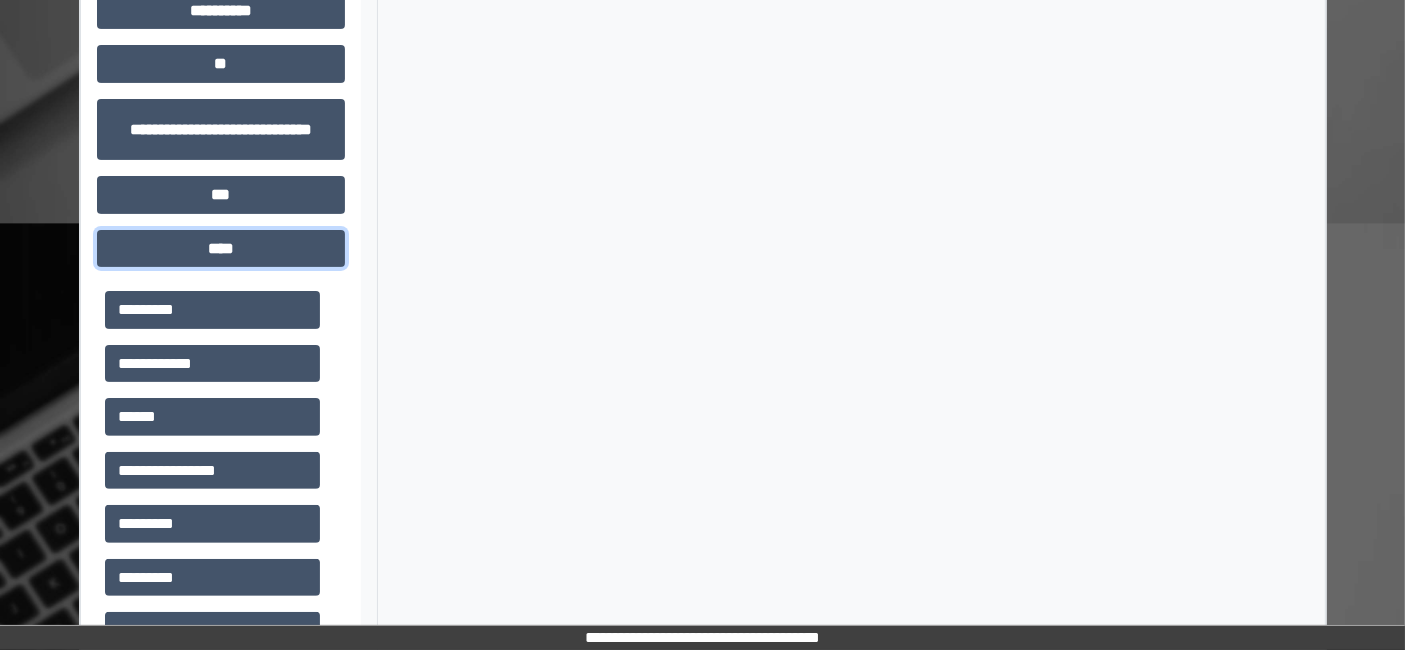 scroll, scrollTop: 714, scrollLeft: 0, axis: vertical 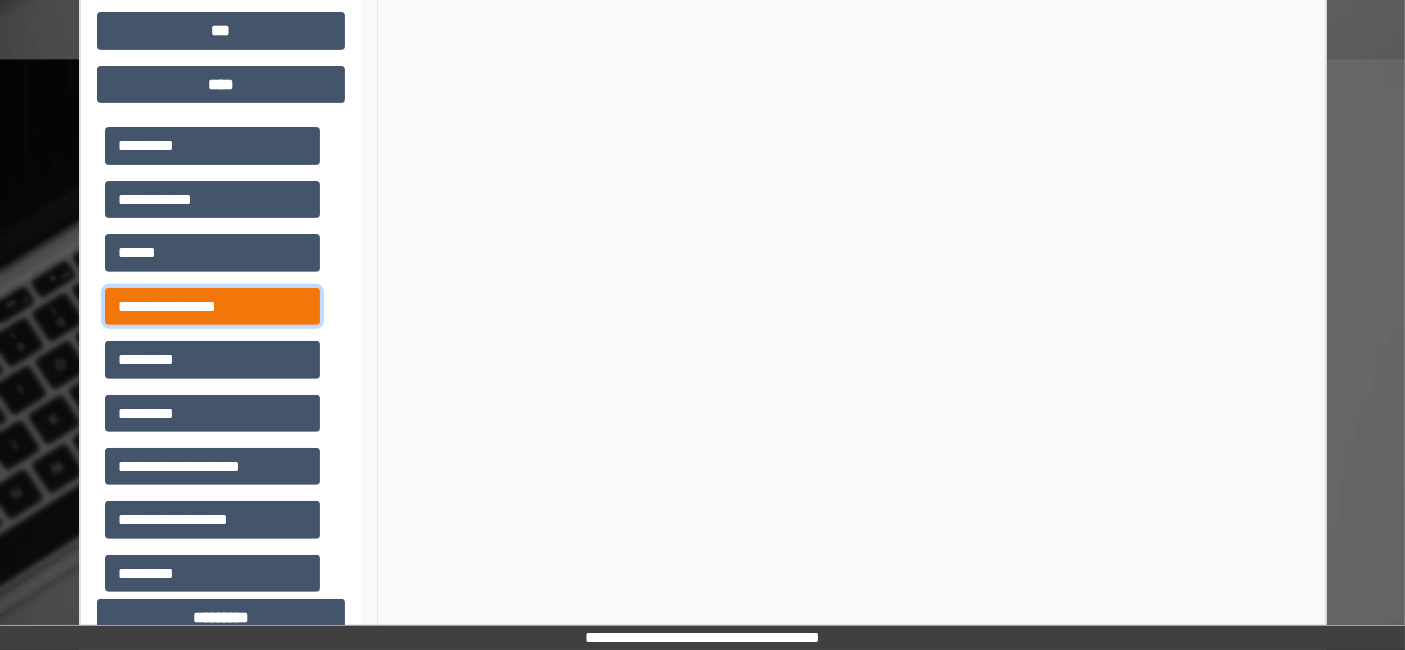 click on "**********" at bounding box center (212, 306) 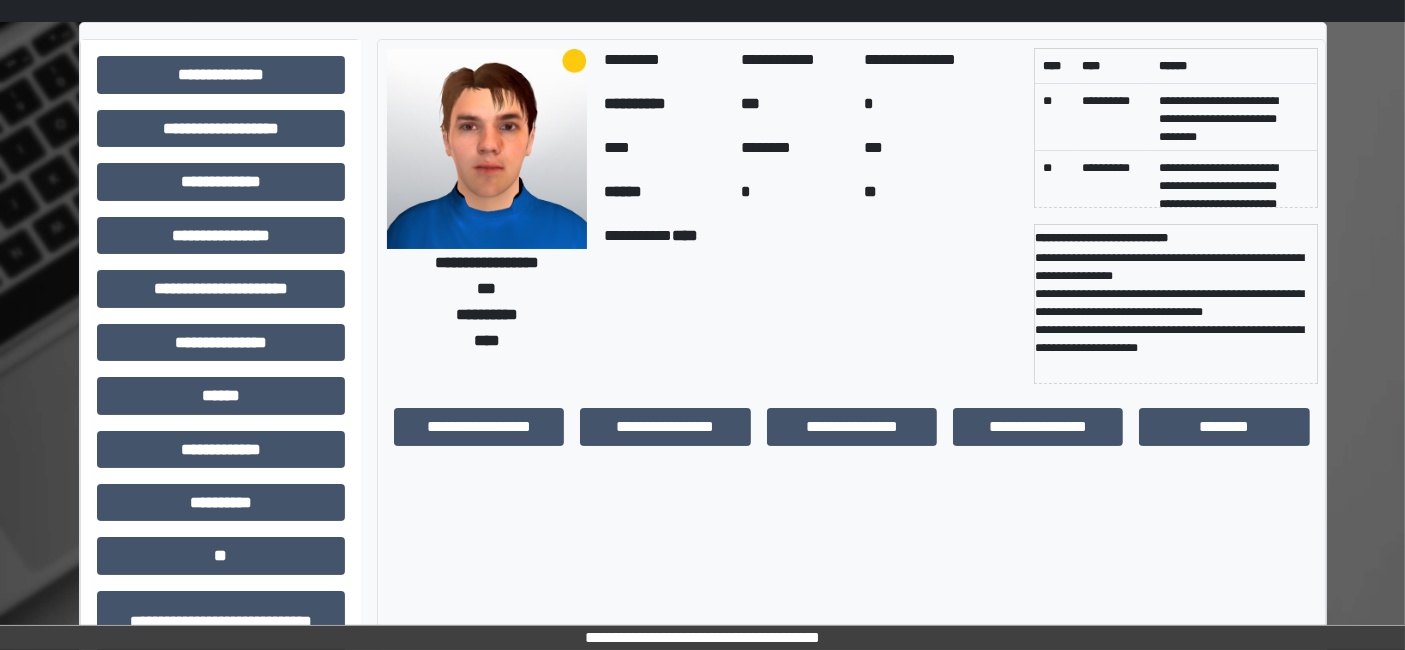 scroll, scrollTop: 0, scrollLeft: 0, axis: both 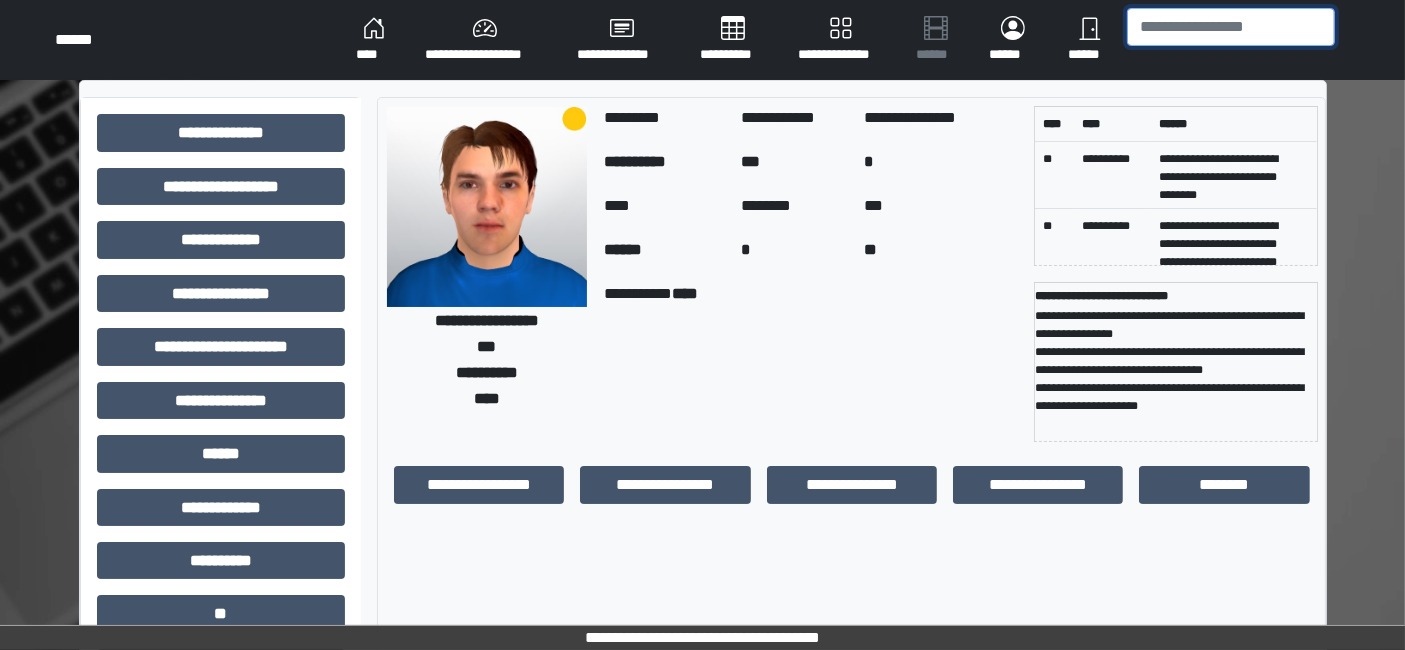 drag, startPoint x: 1144, startPoint y: 38, endPoint x: 1105, endPoint y: 17, distance: 44.294468 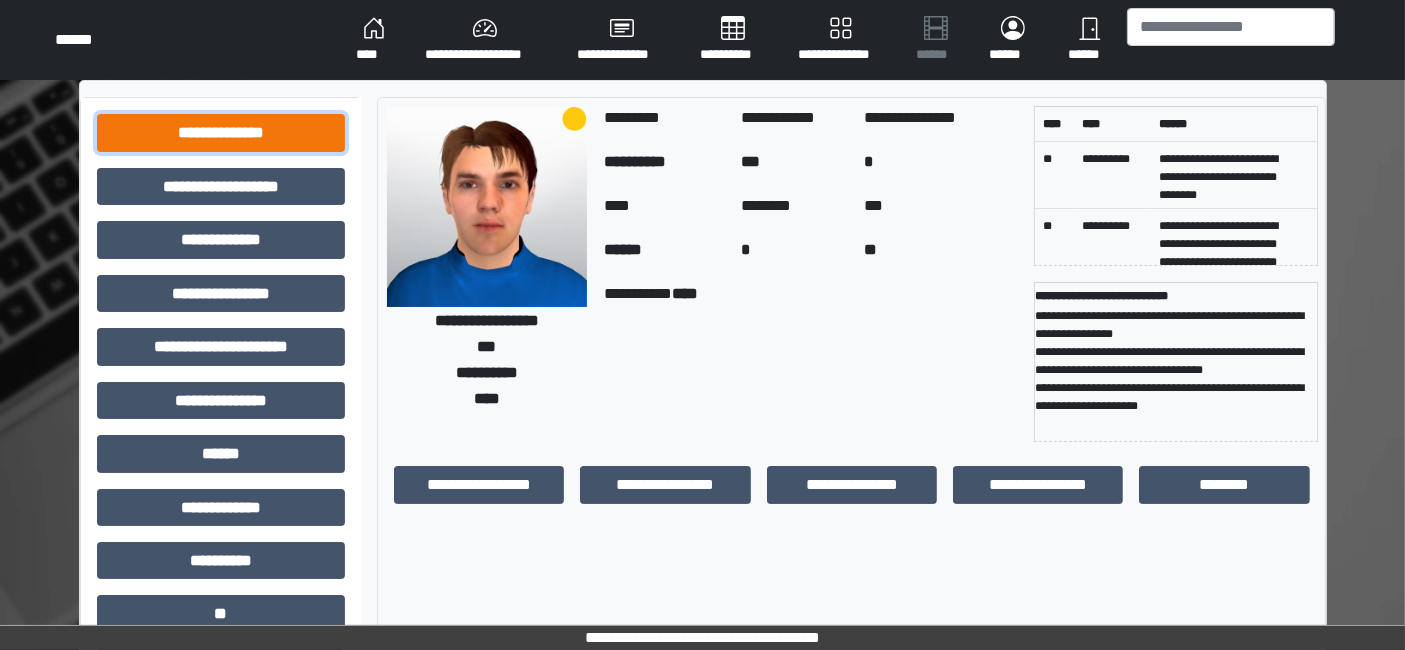click on "**********" at bounding box center (221, 132) 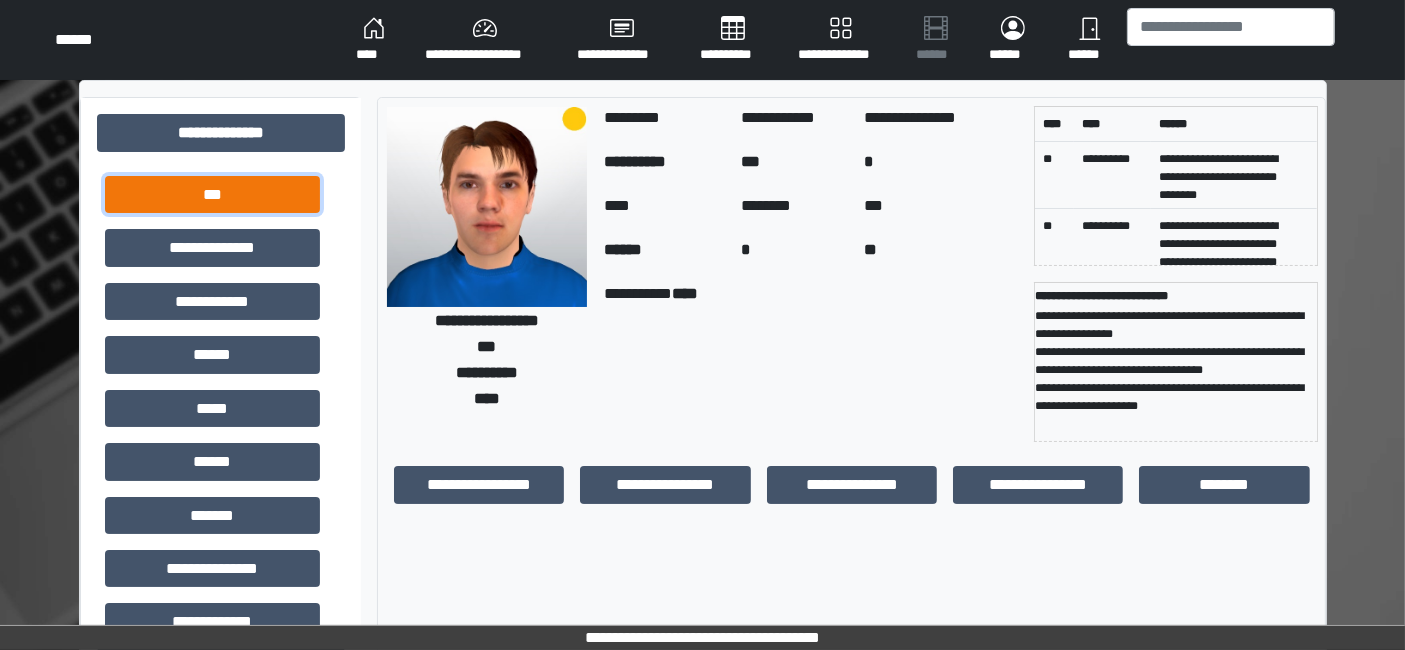 click on "***" at bounding box center (212, 194) 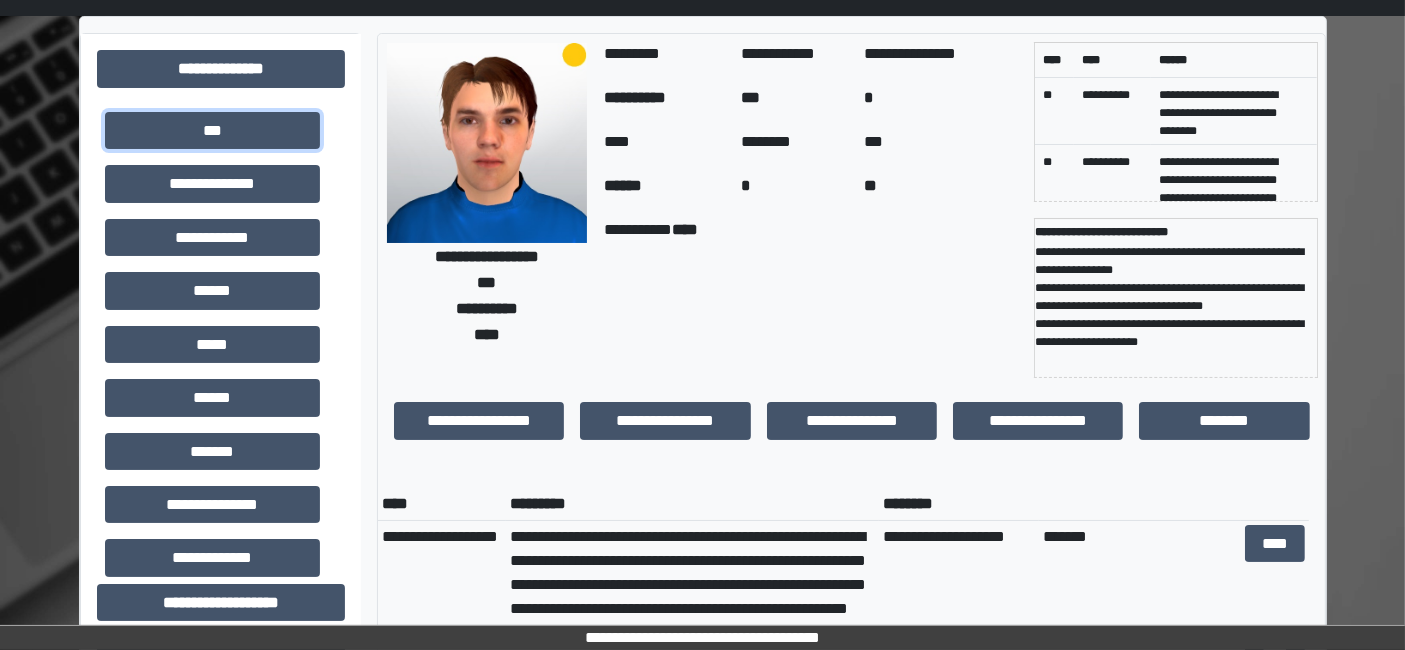 scroll, scrollTop: 111, scrollLeft: 0, axis: vertical 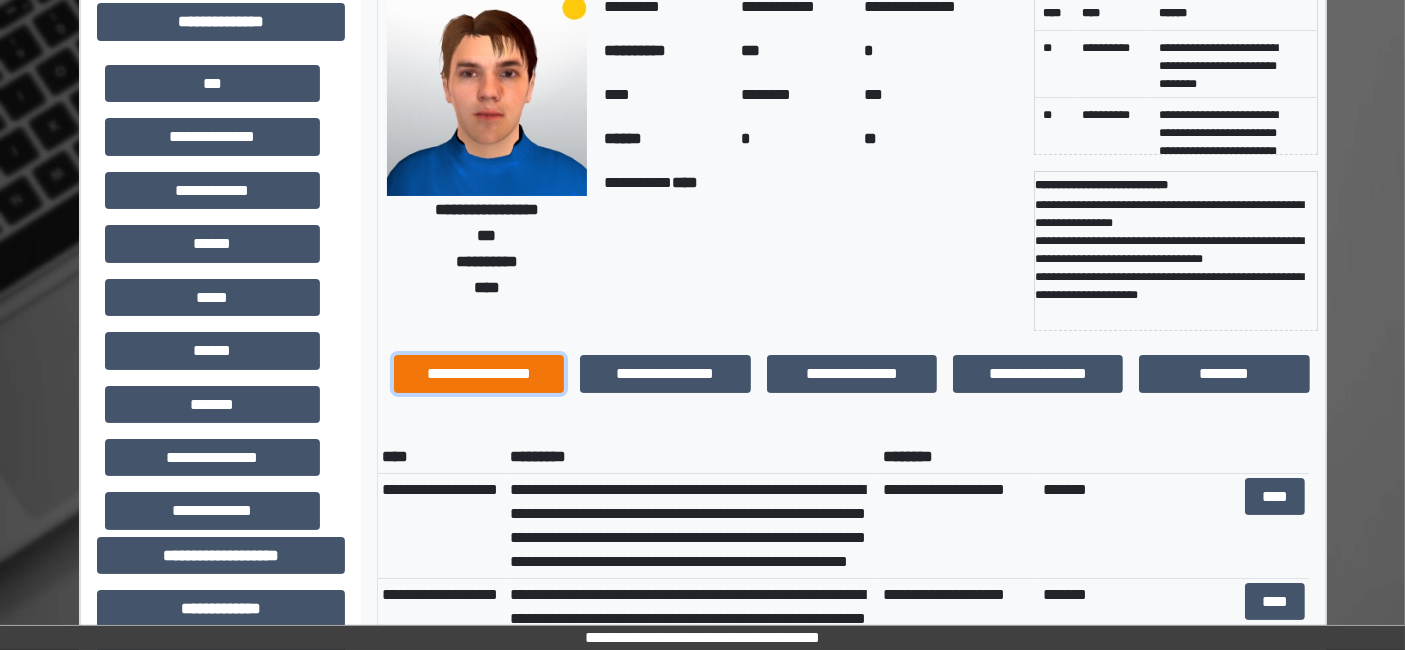 click on "**********" at bounding box center [479, 373] 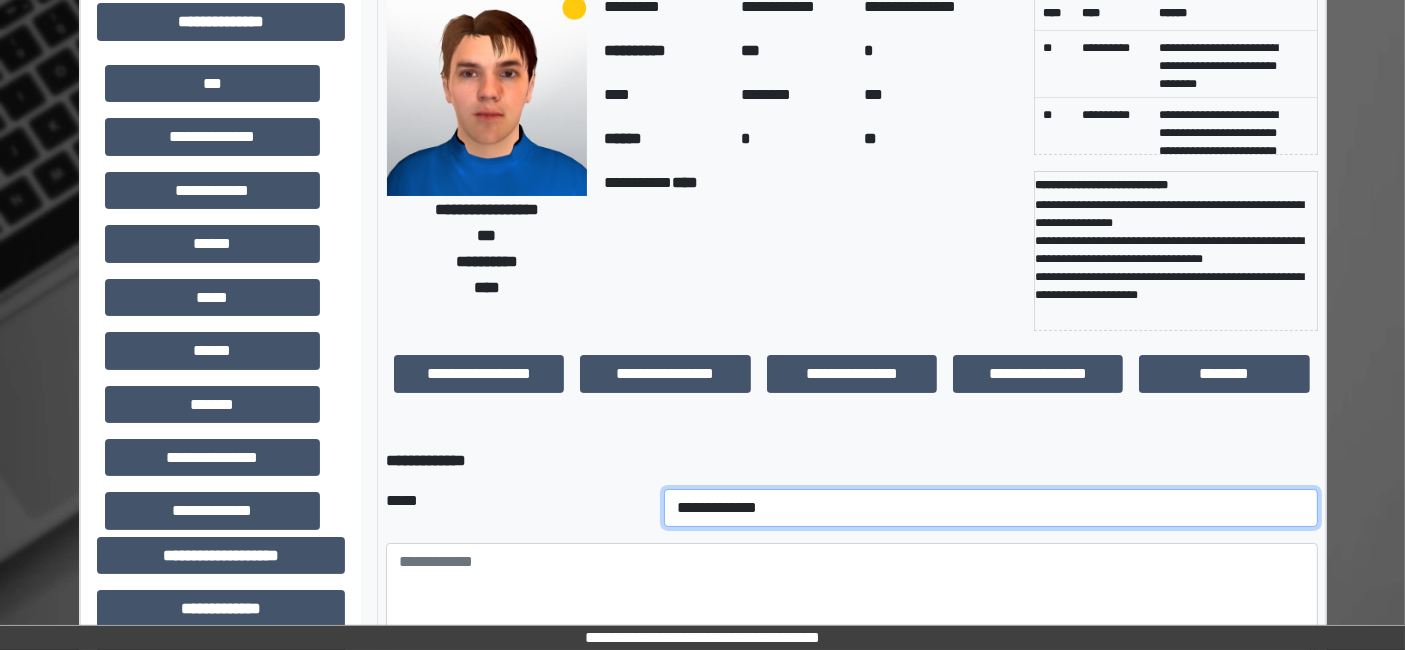 click on "**********" at bounding box center (990, 508) 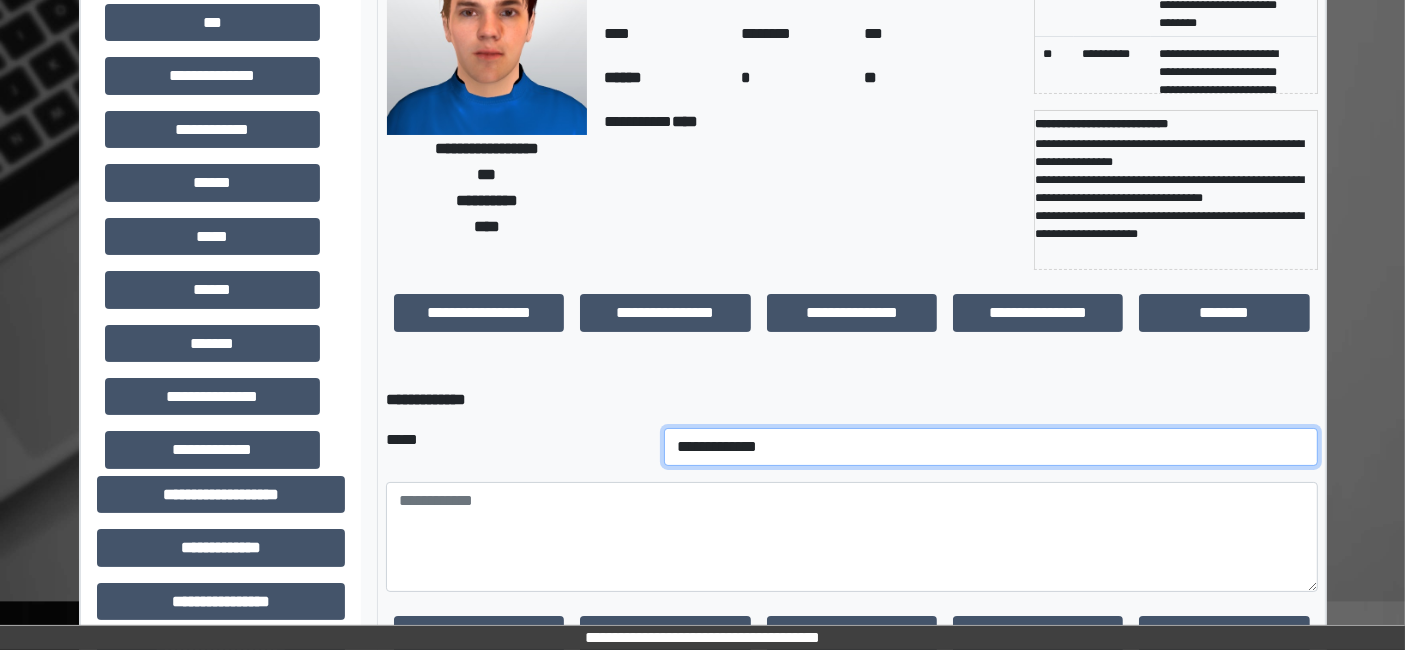 scroll, scrollTop: 222, scrollLeft: 0, axis: vertical 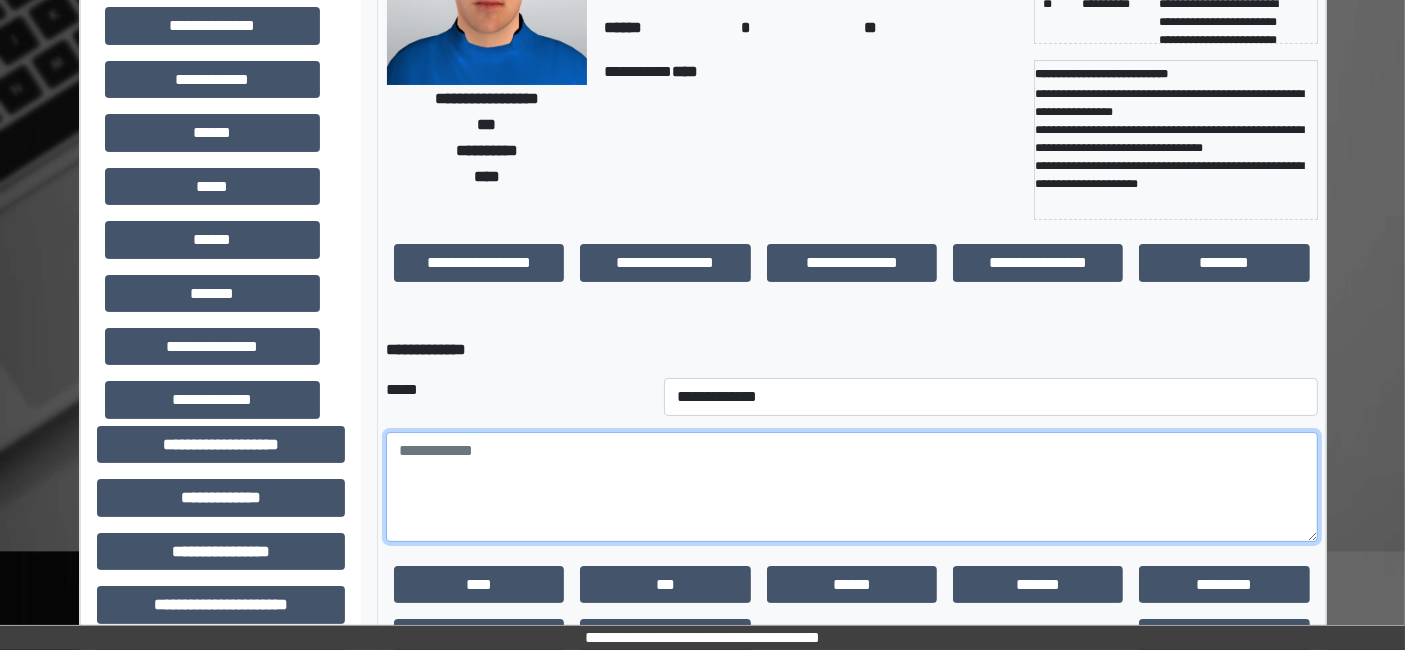 click at bounding box center [852, 487] 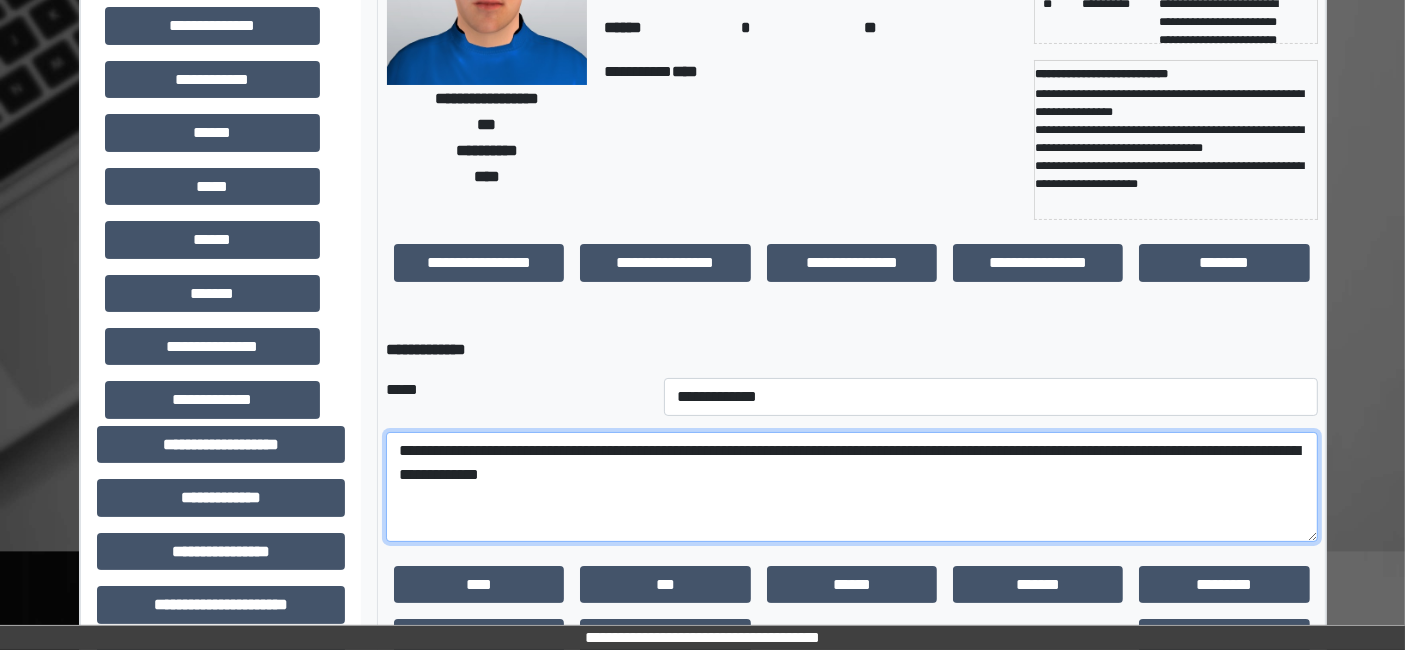 drag, startPoint x: 580, startPoint y: 470, endPoint x: 594, endPoint y: 534, distance: 65.51336 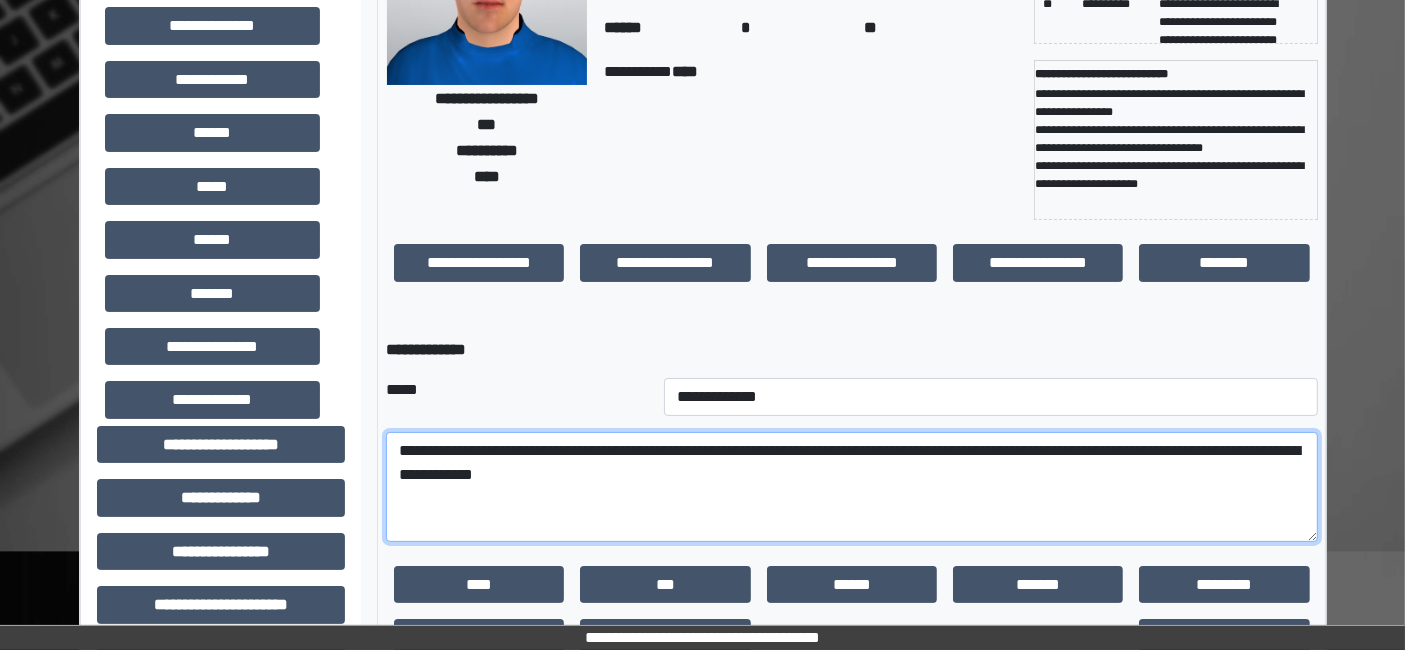 click on "**********" at bounding box center [852, 487] 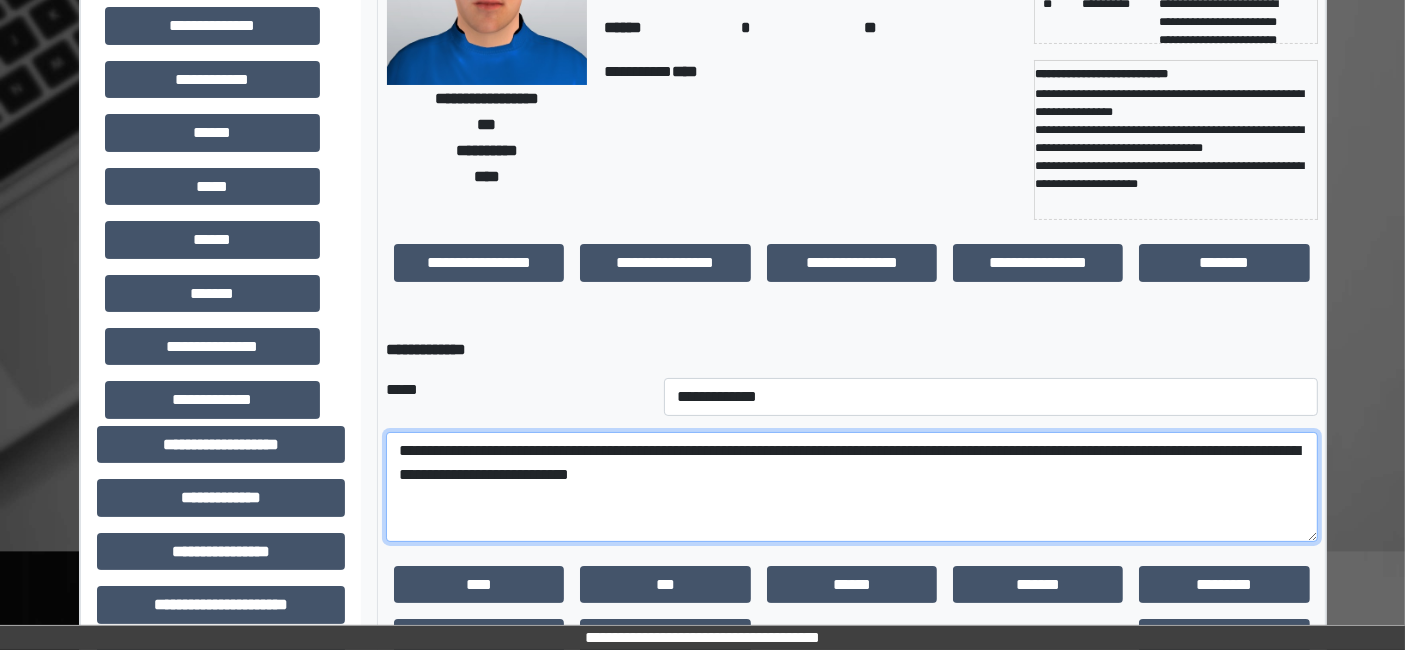 click on "**********" at bounding box center [852, 487] 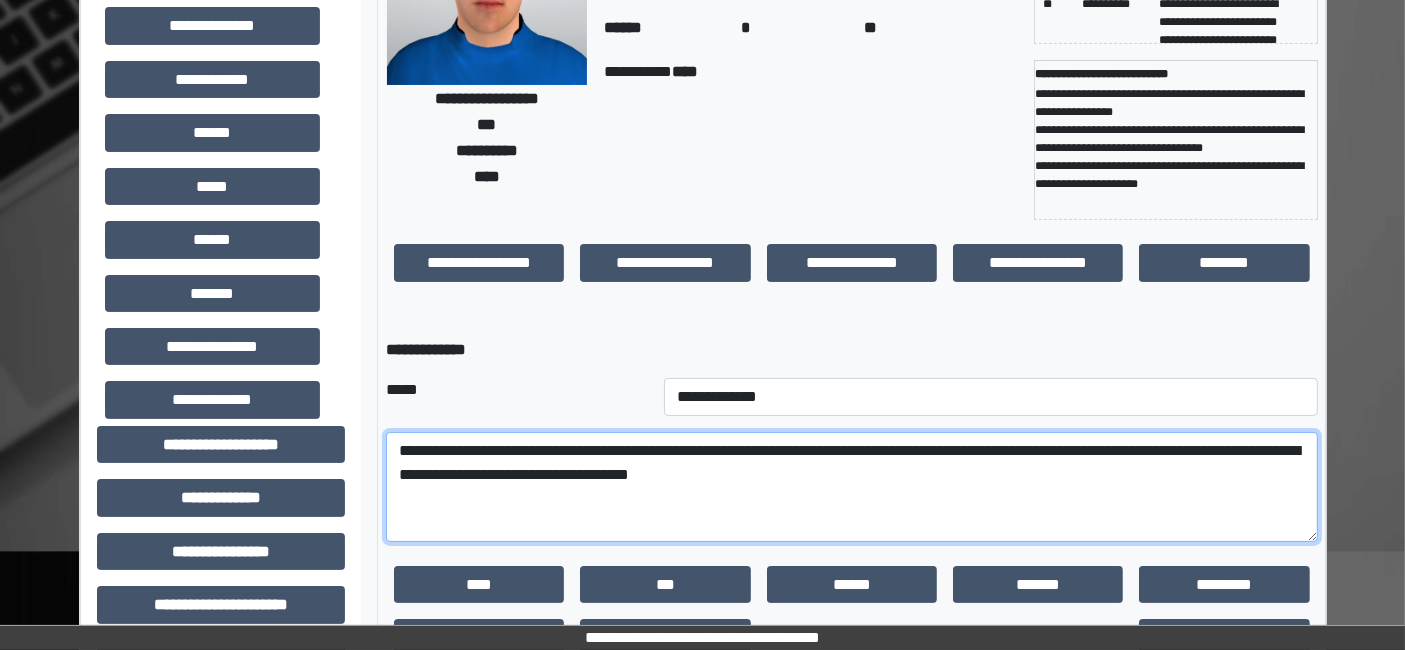 click on "**********" at bounding box center (852, 487) 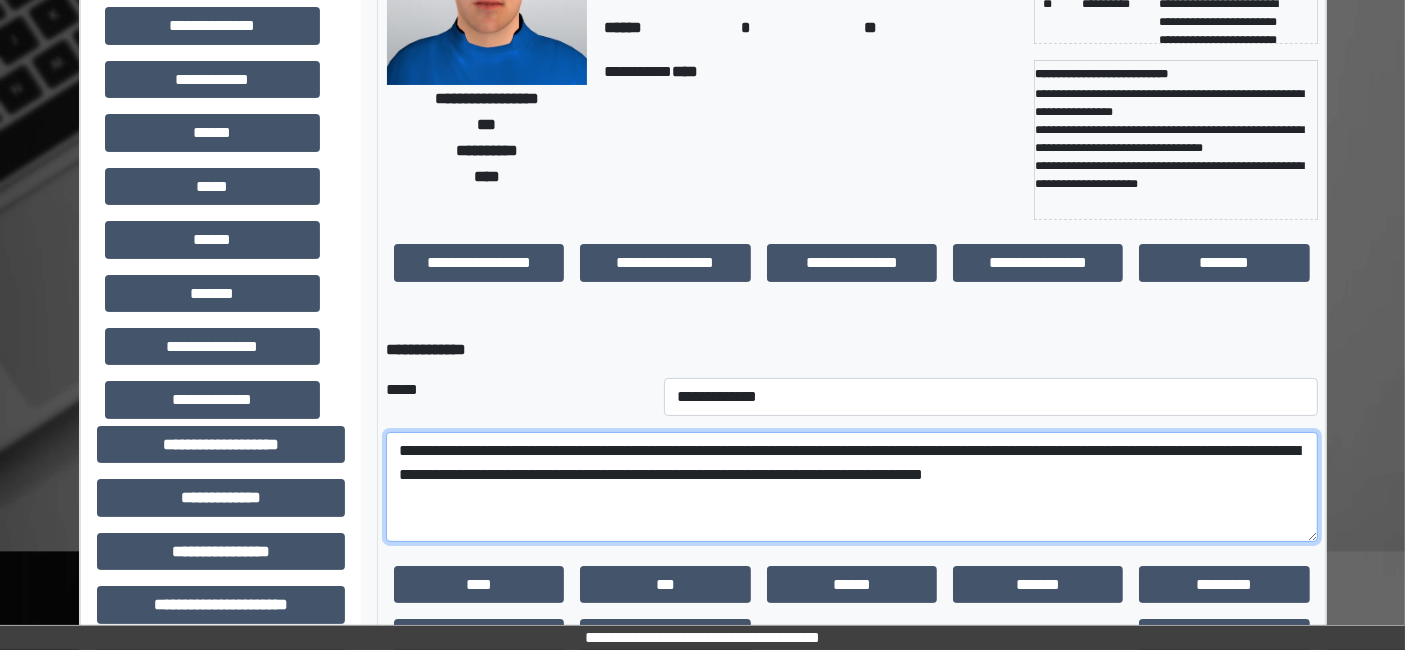 drag, startPoint x: 1056, startPoint y: 455, endPoint x: 1057, endPoint y: 490, distance: 35.014282 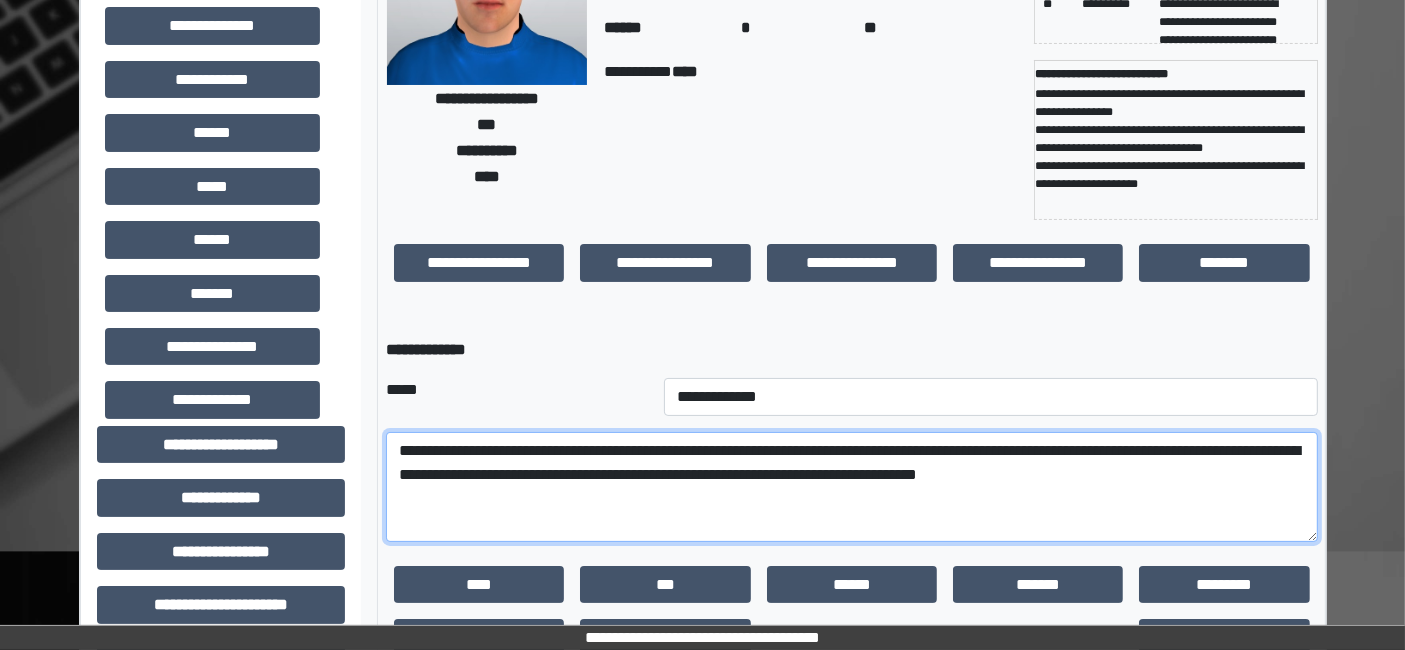 click on "**********" at bounding box center (852, 487) 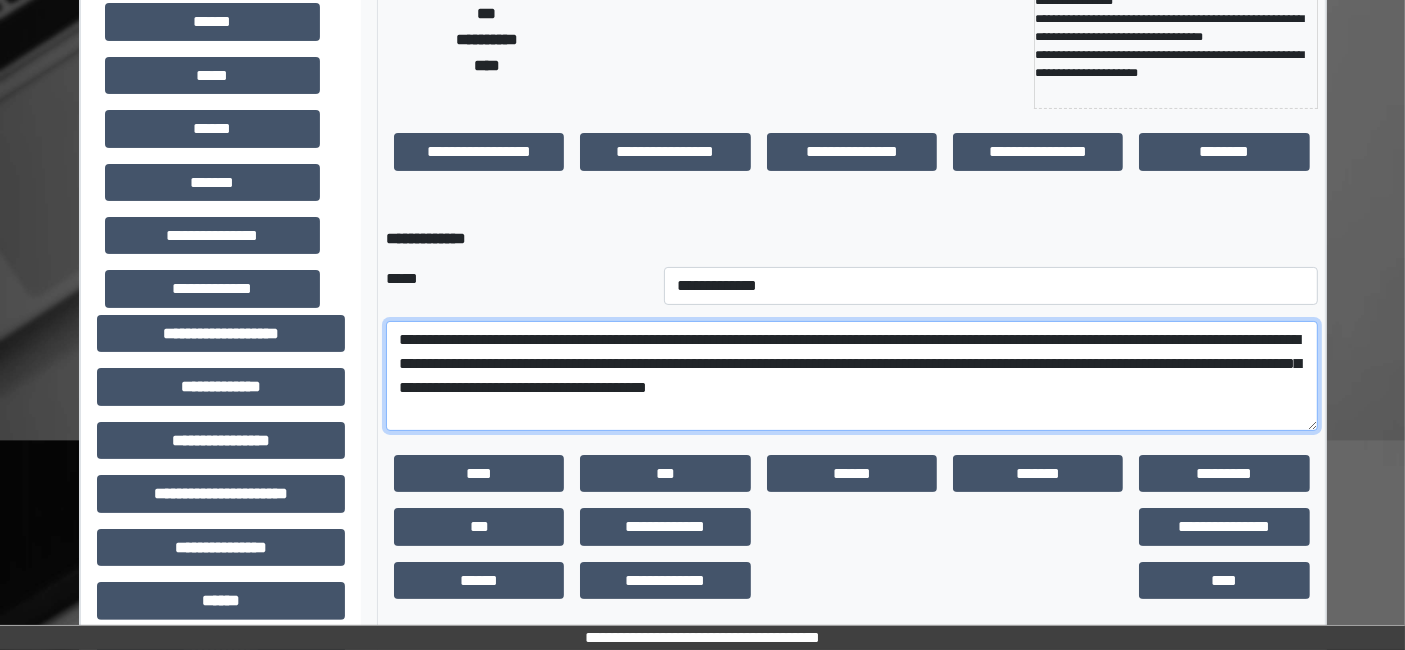 scroll, scrollTop: 555, scrollLeft: 0, axis: vertical 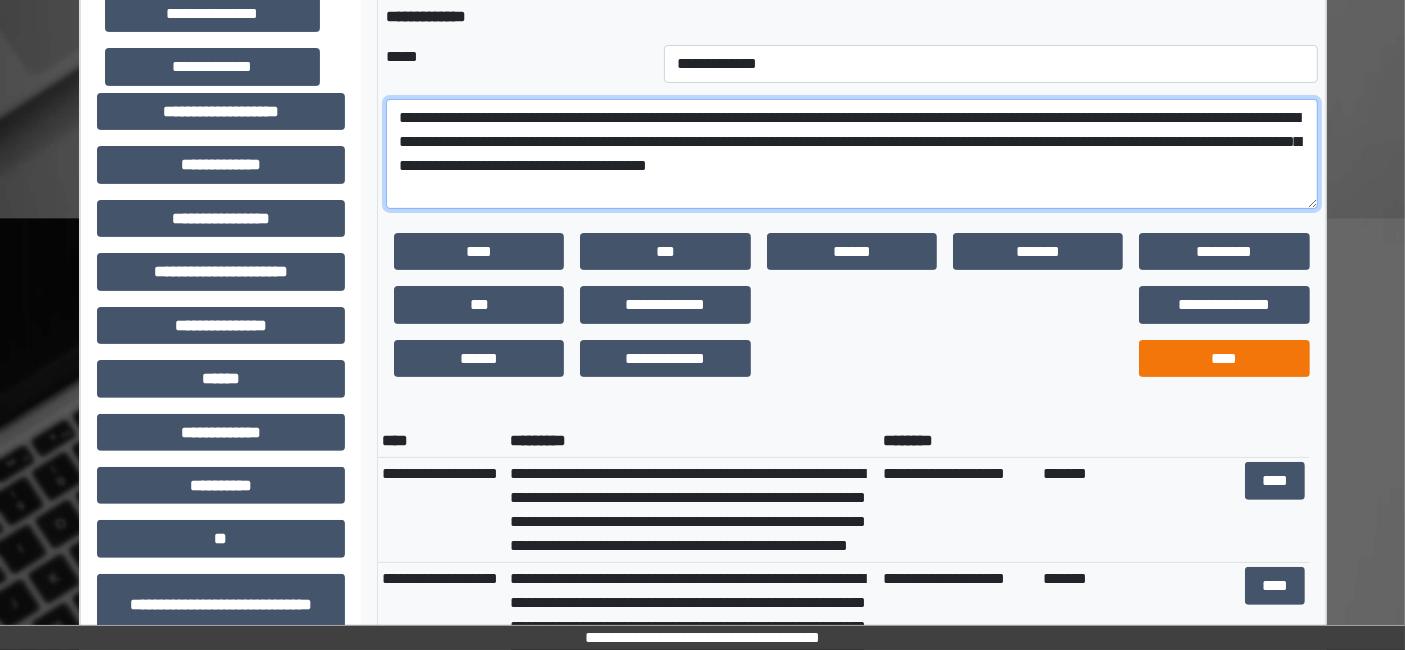 type on "**********" 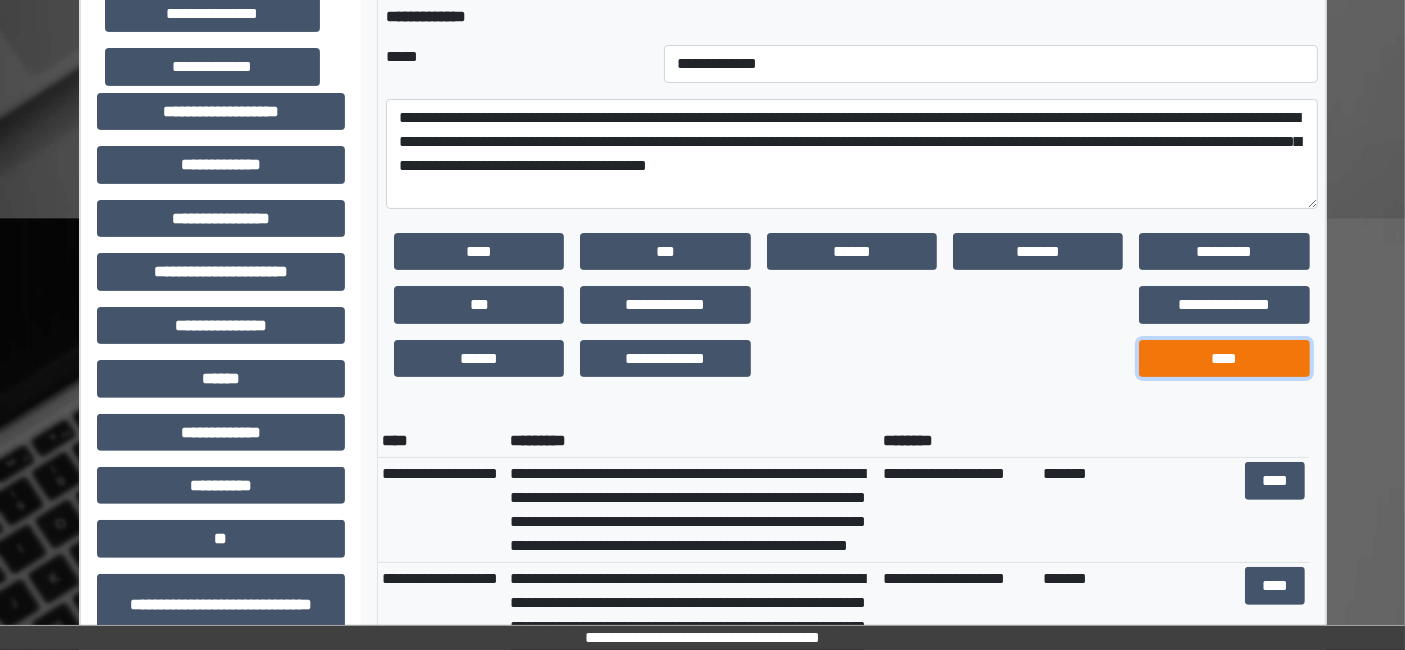 click on "****" at bounding box center (1224, 358) 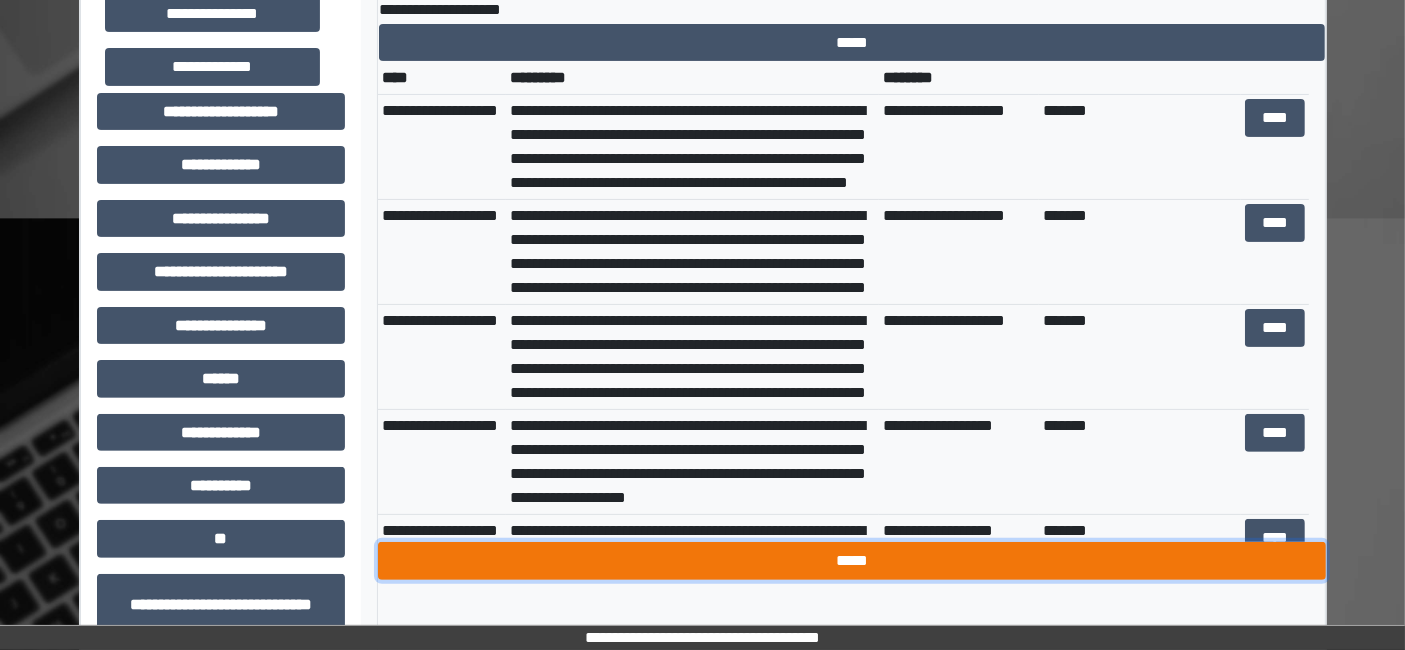 click on "*****" at bounding box center (852, 560) 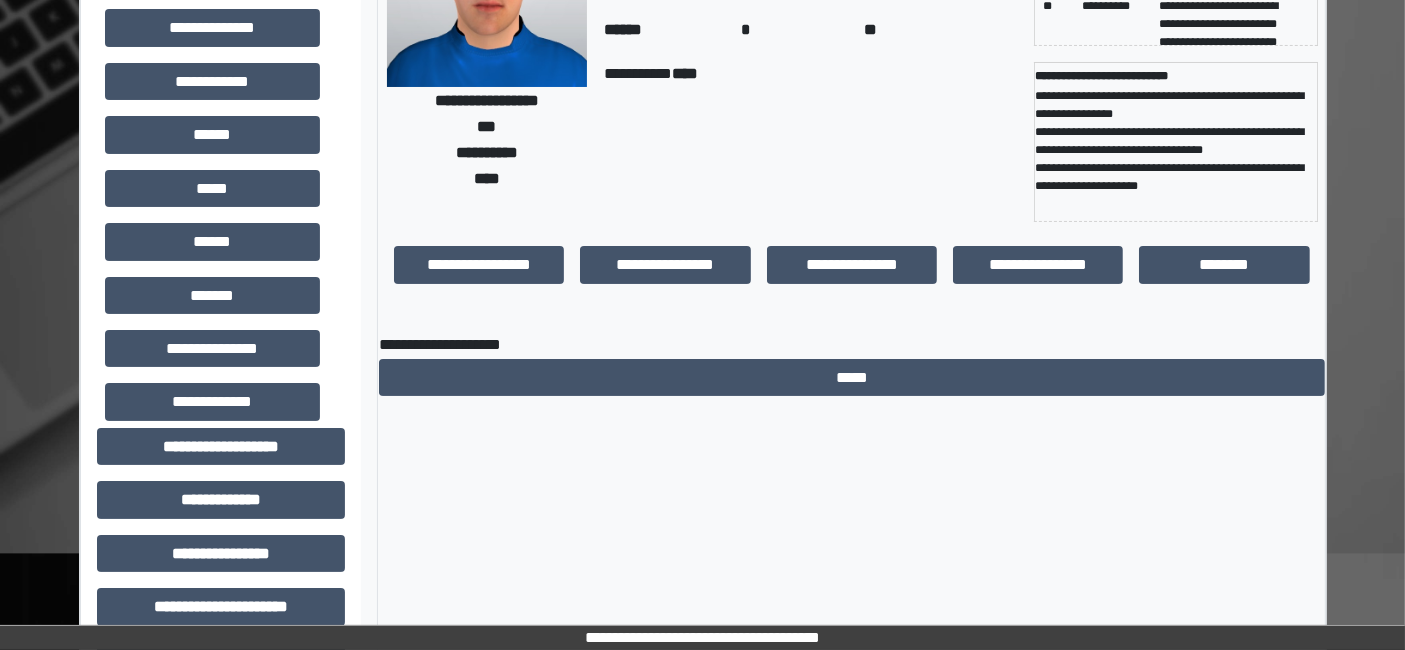 scroll, scrollTop: 0, scrollLeft: 0, axis: both 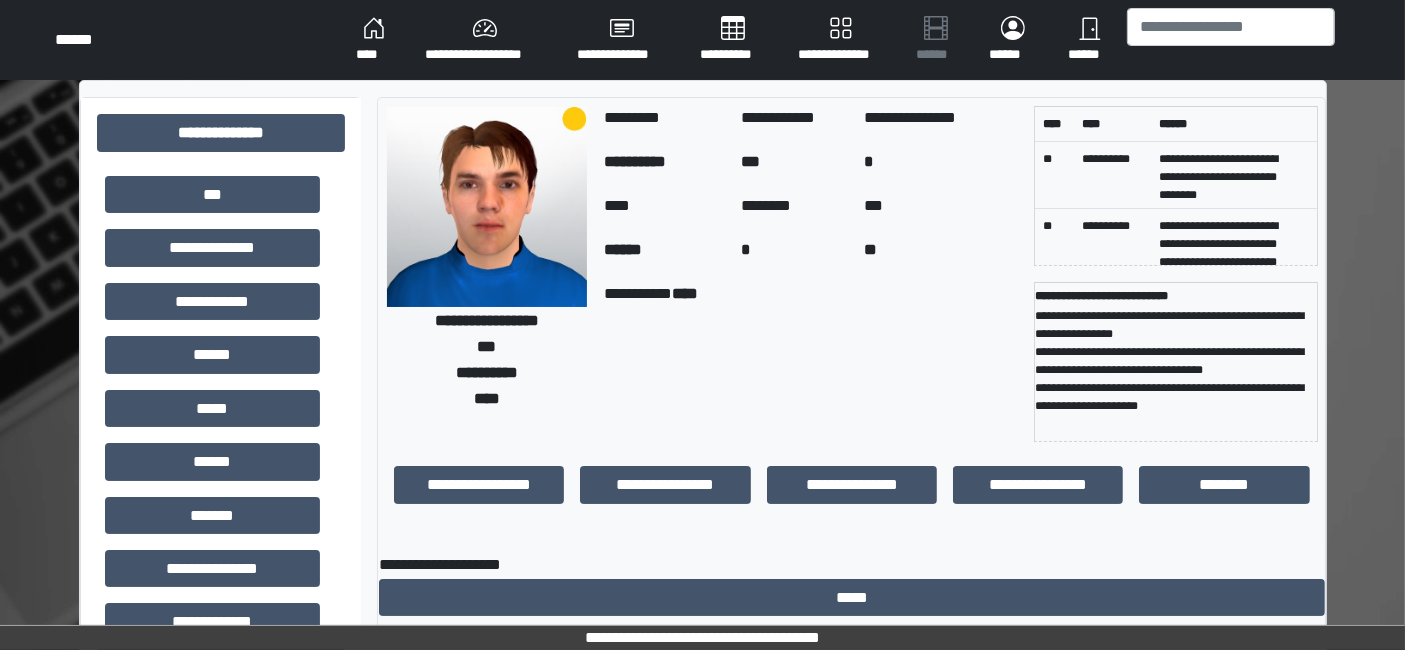 click on "**********" at bounding box center [702, 637] 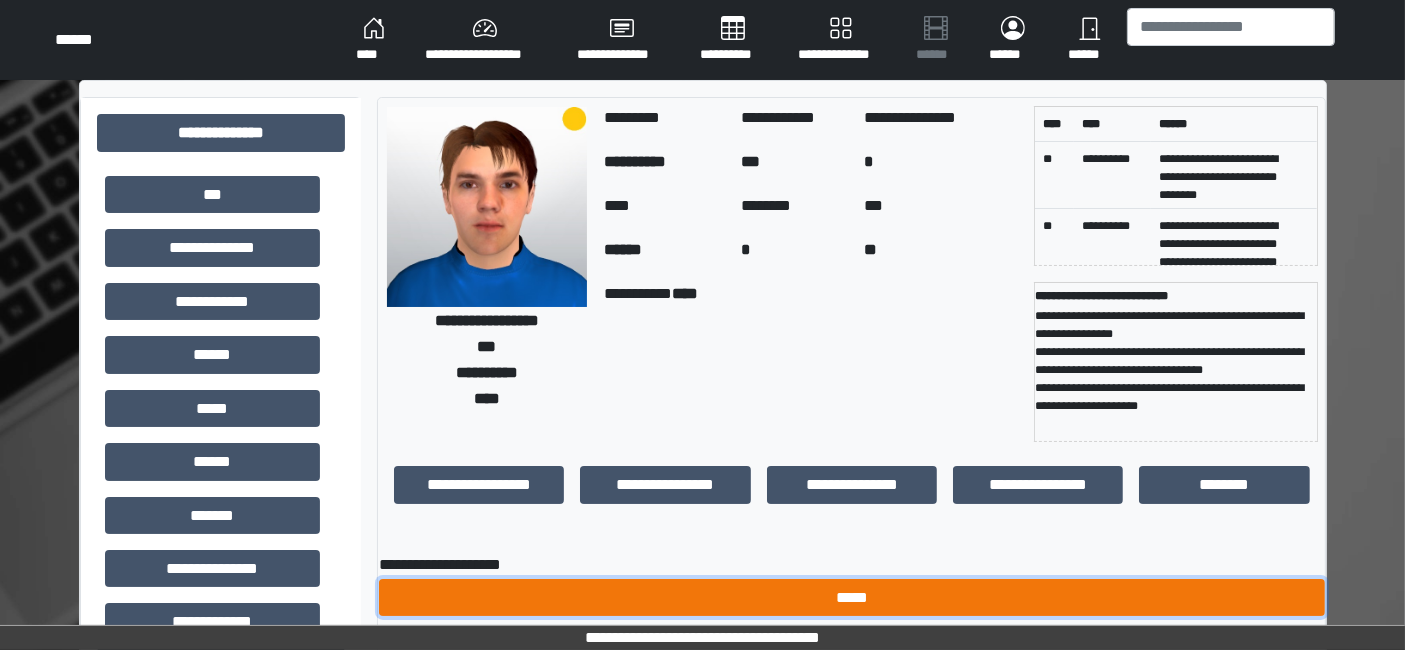 click on "*****" at bounding box center [852, 597] 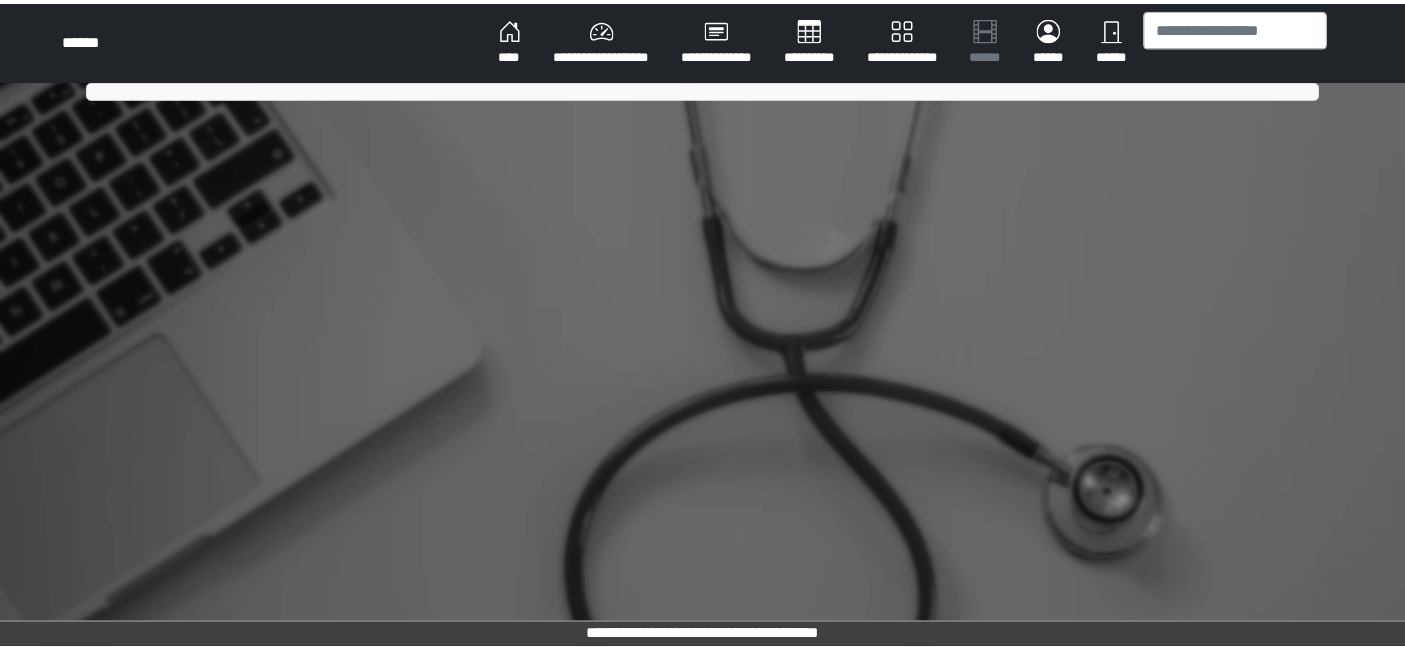 scroll, scrollTop: 0, scrollLeft: 0, axis: both 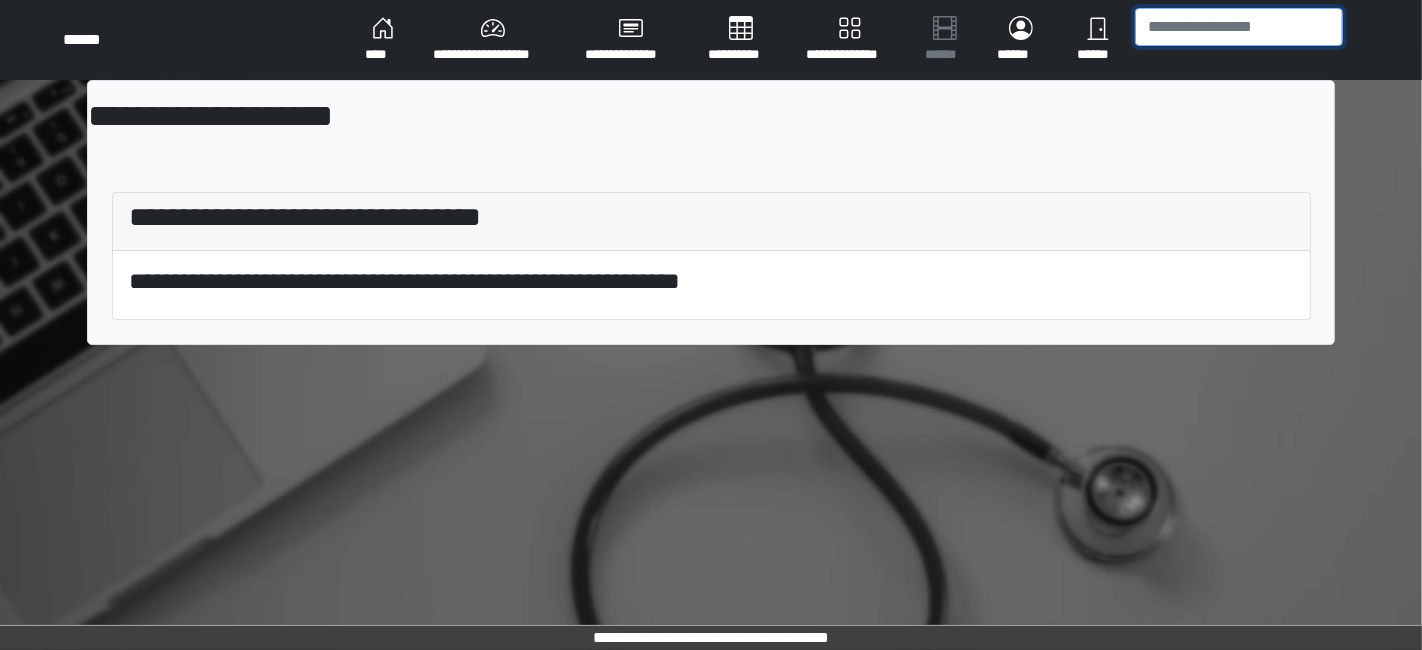 click at bounding box center (1239, 27) 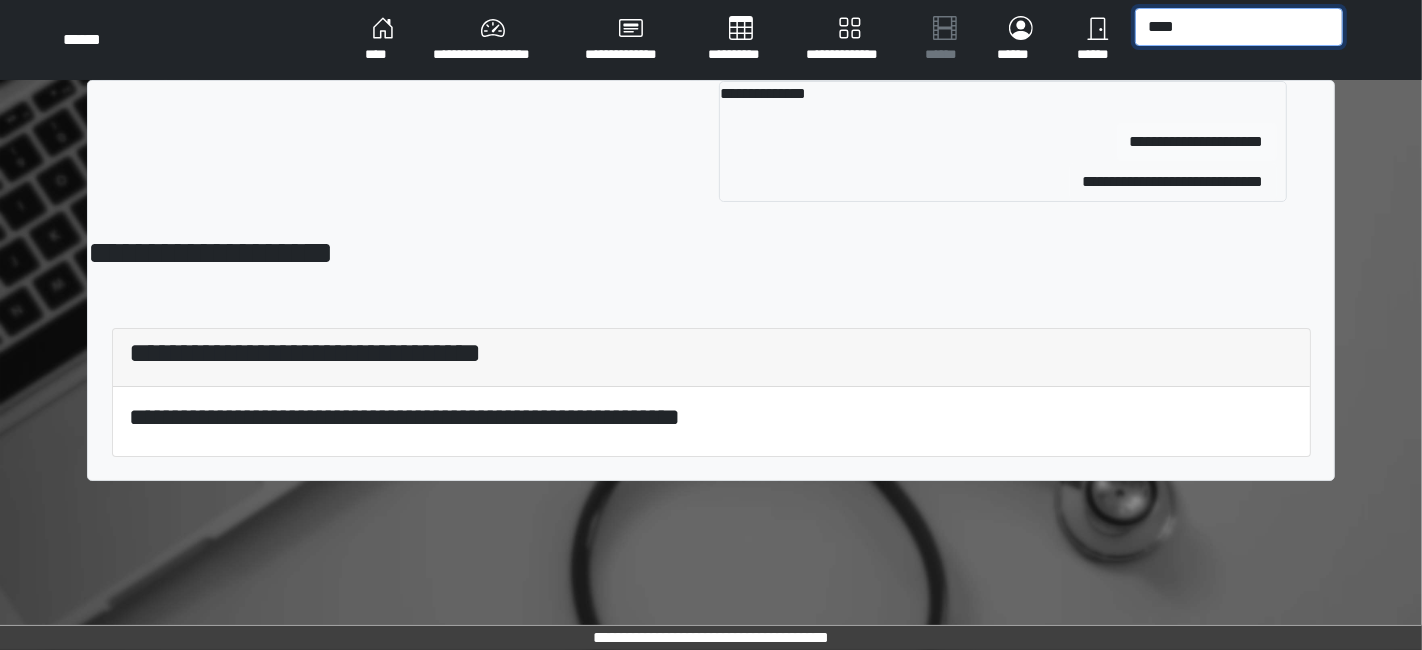 type on "****" 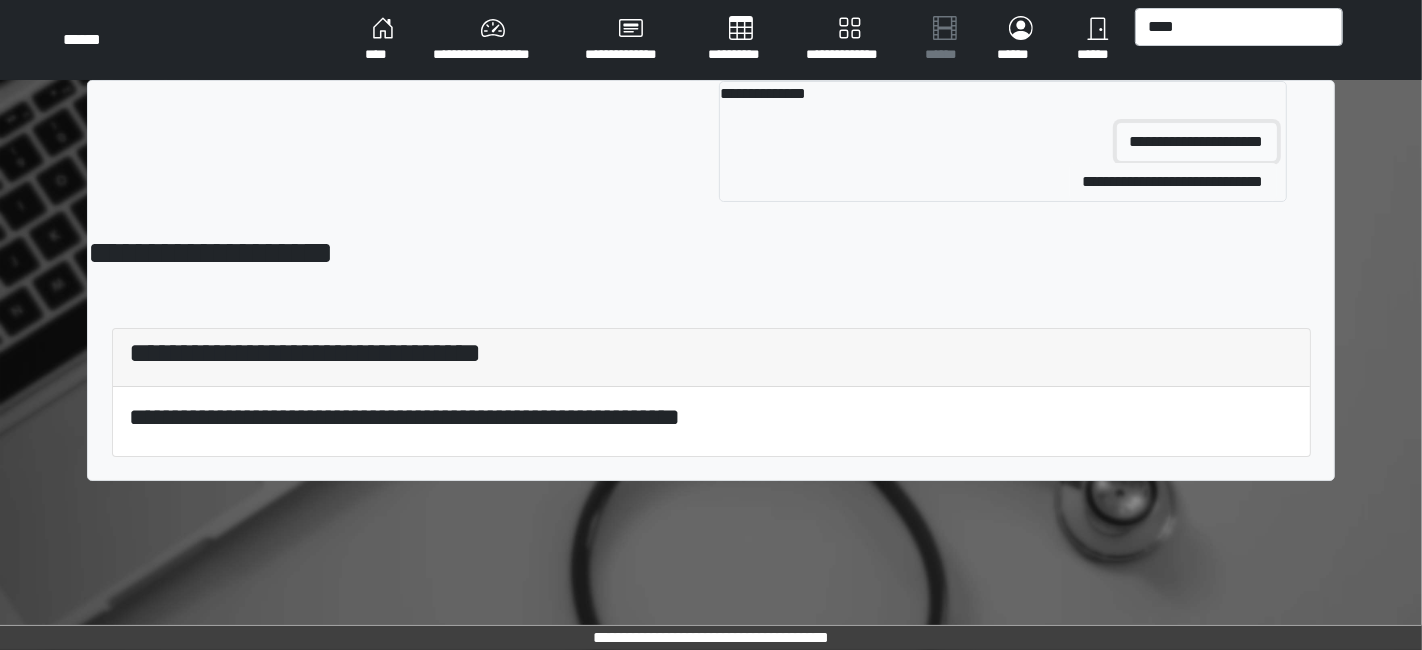 click on "**********" at bounding box center [1197, 142] 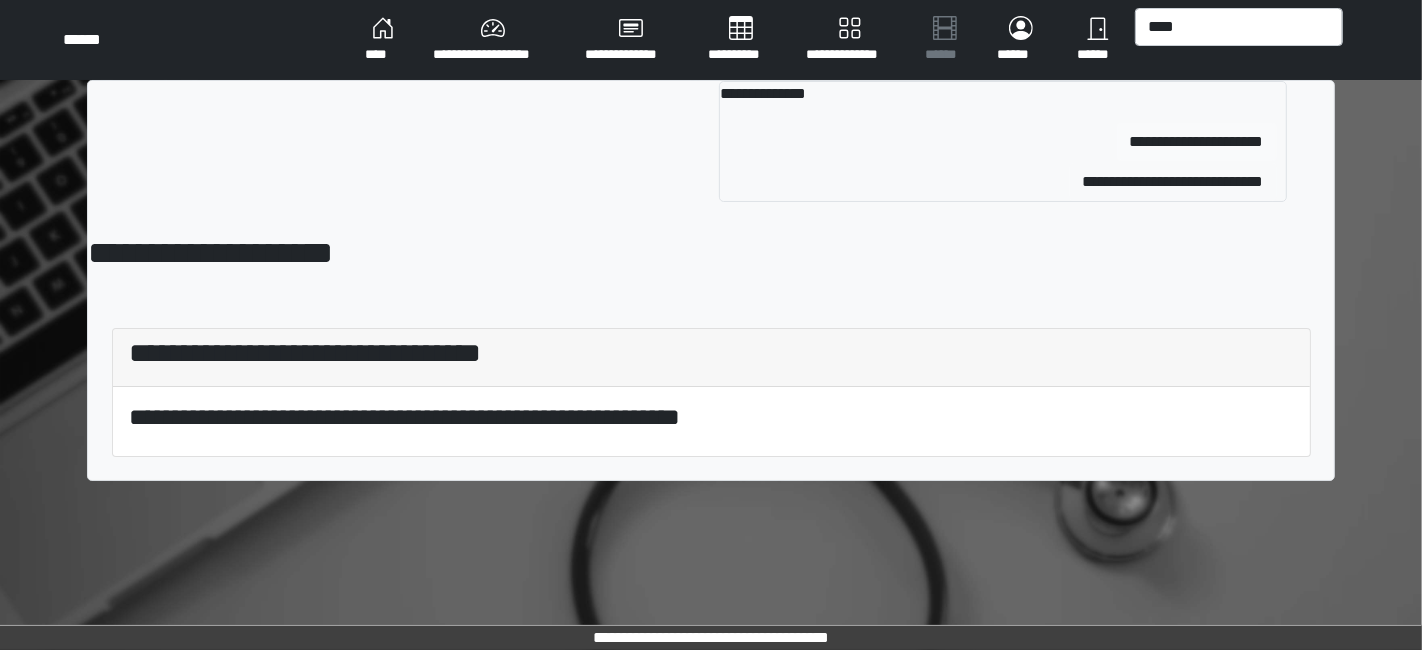 type 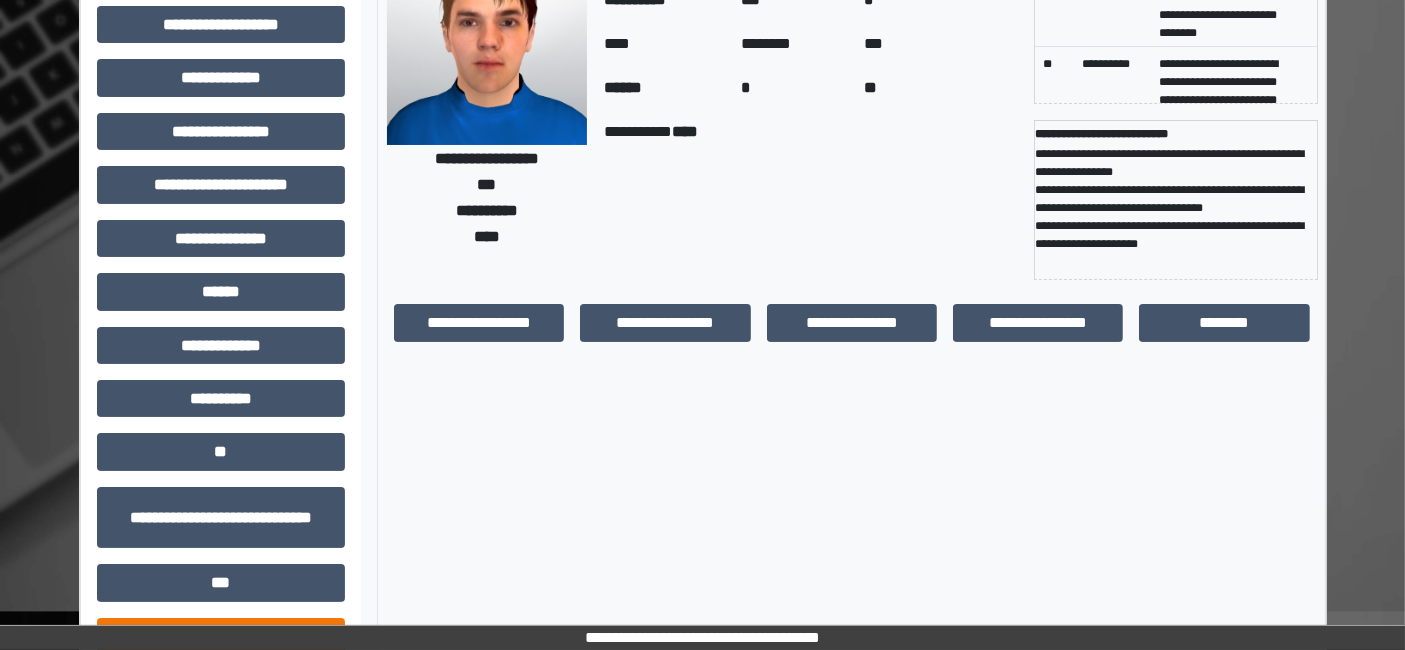 scroll, scrollTop: 269, scrollLeft: 0, axis: vertical 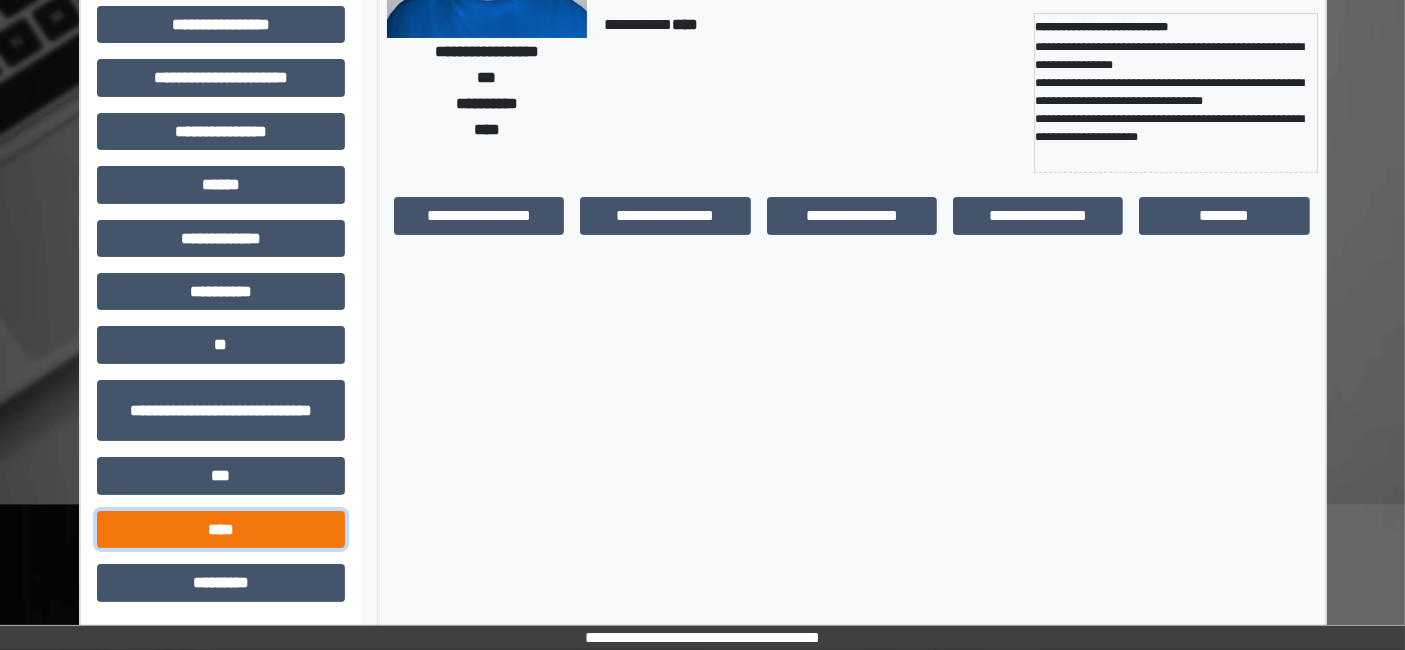 click on "****" at bounding box center [221, 529] 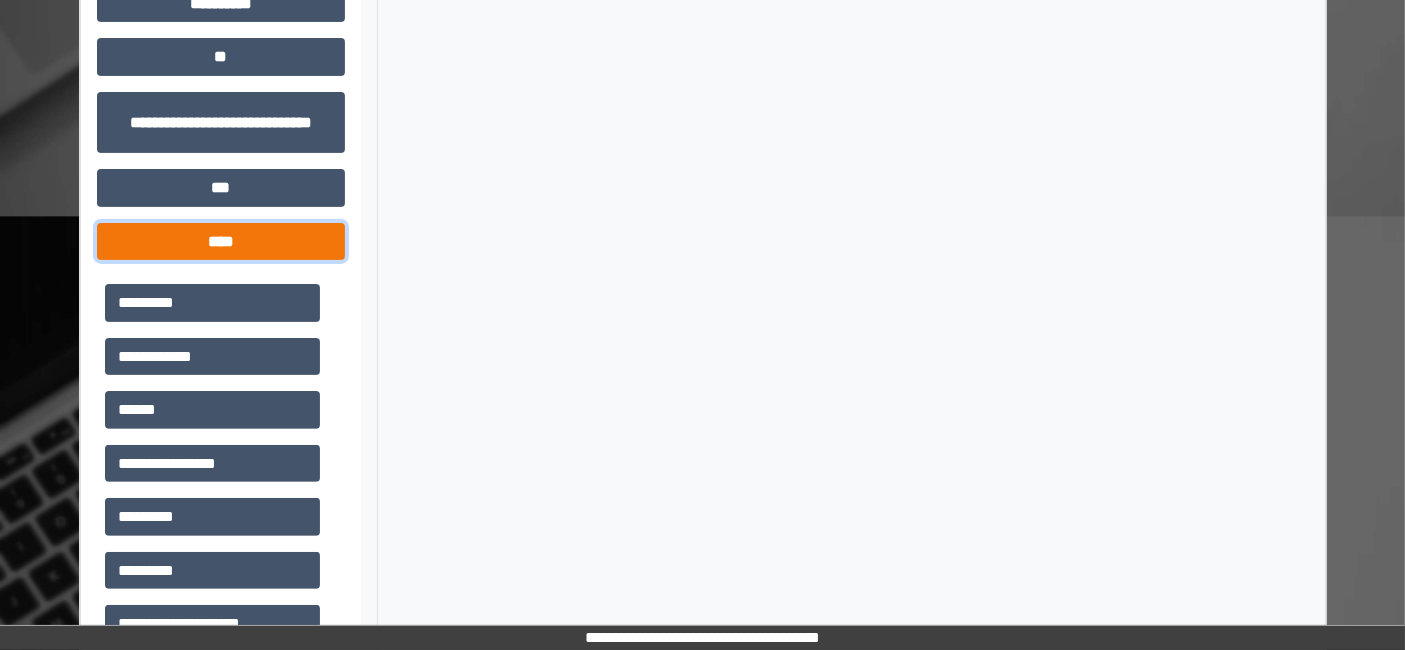 scroll, scrollTop: 714, scrollLeft: 0, axis: vertical 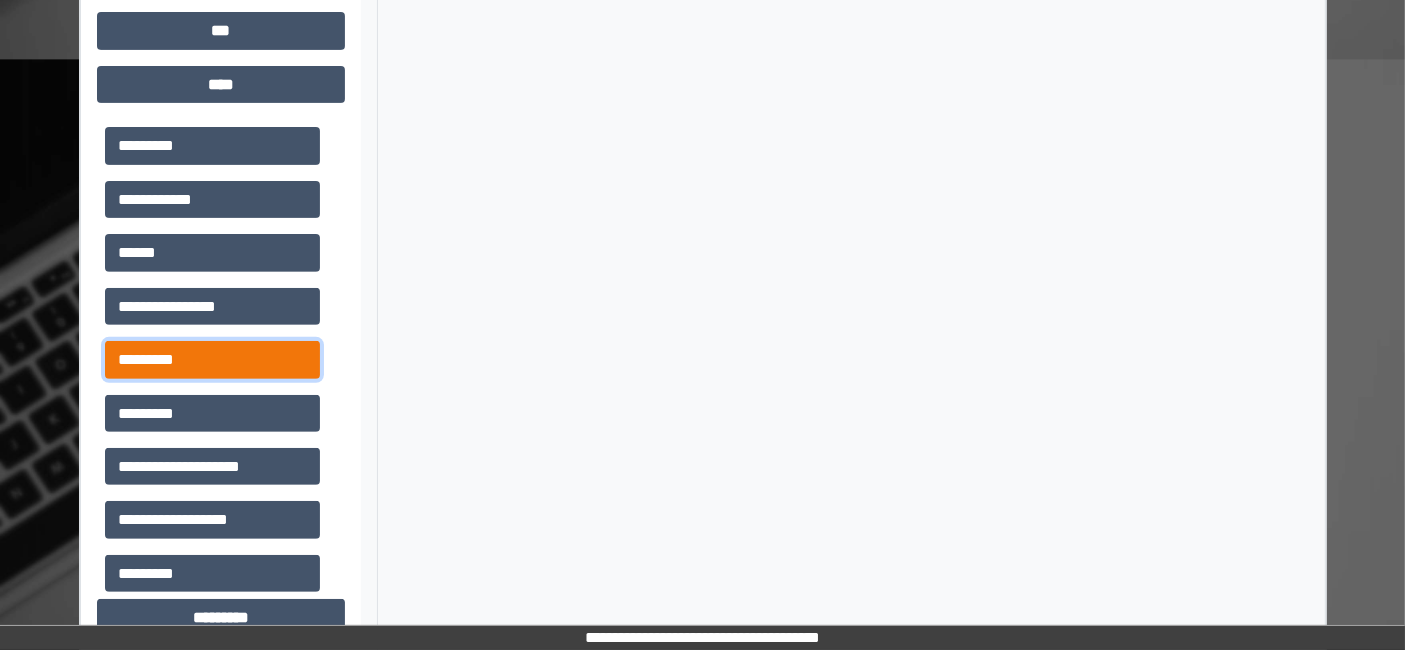 click on "*********" at bounding box center [212, 359] 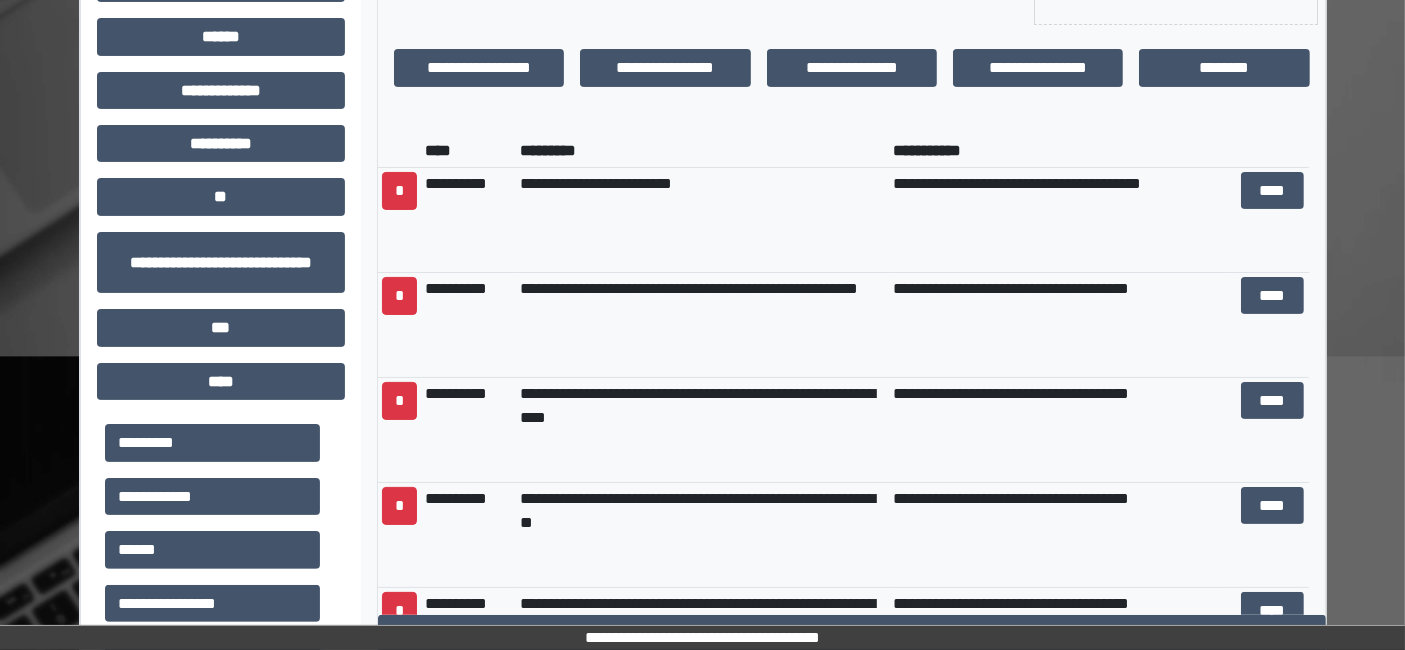 scroll, scrollTop: 269, scrollLeft: 0, axis: vertical 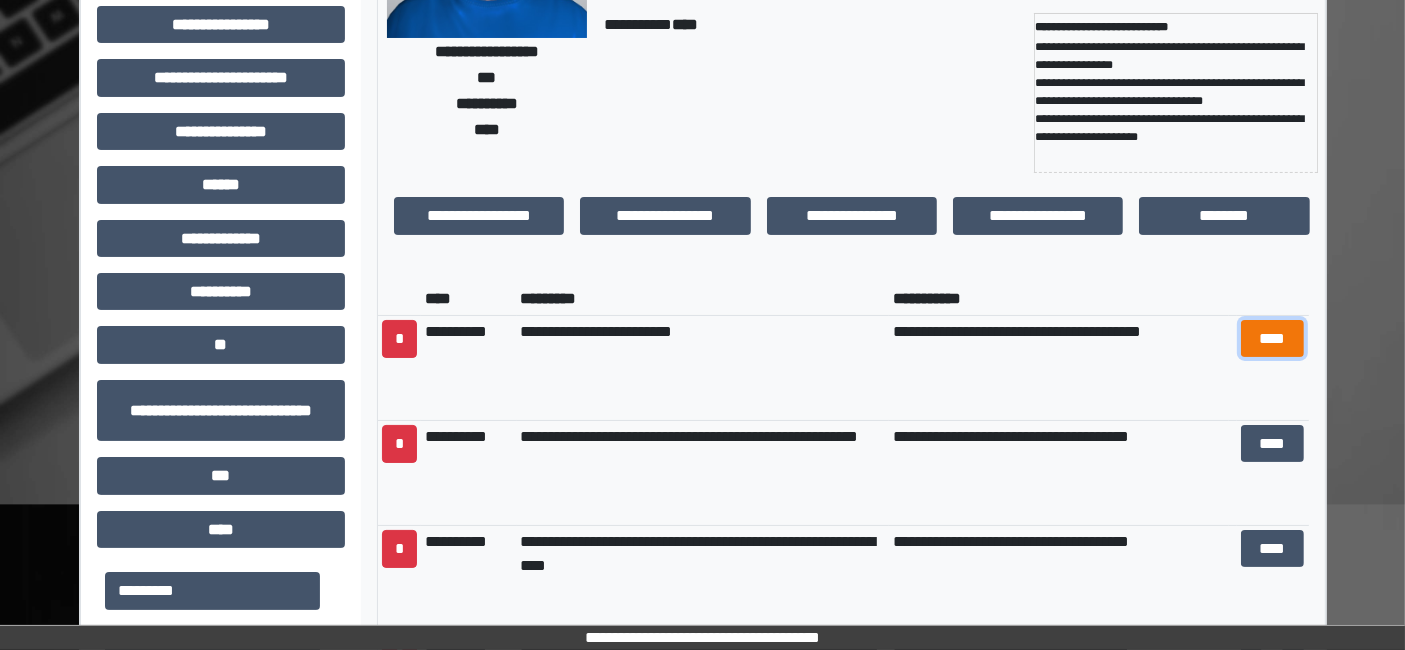 click on "****" at bounding box center [1272, 338] 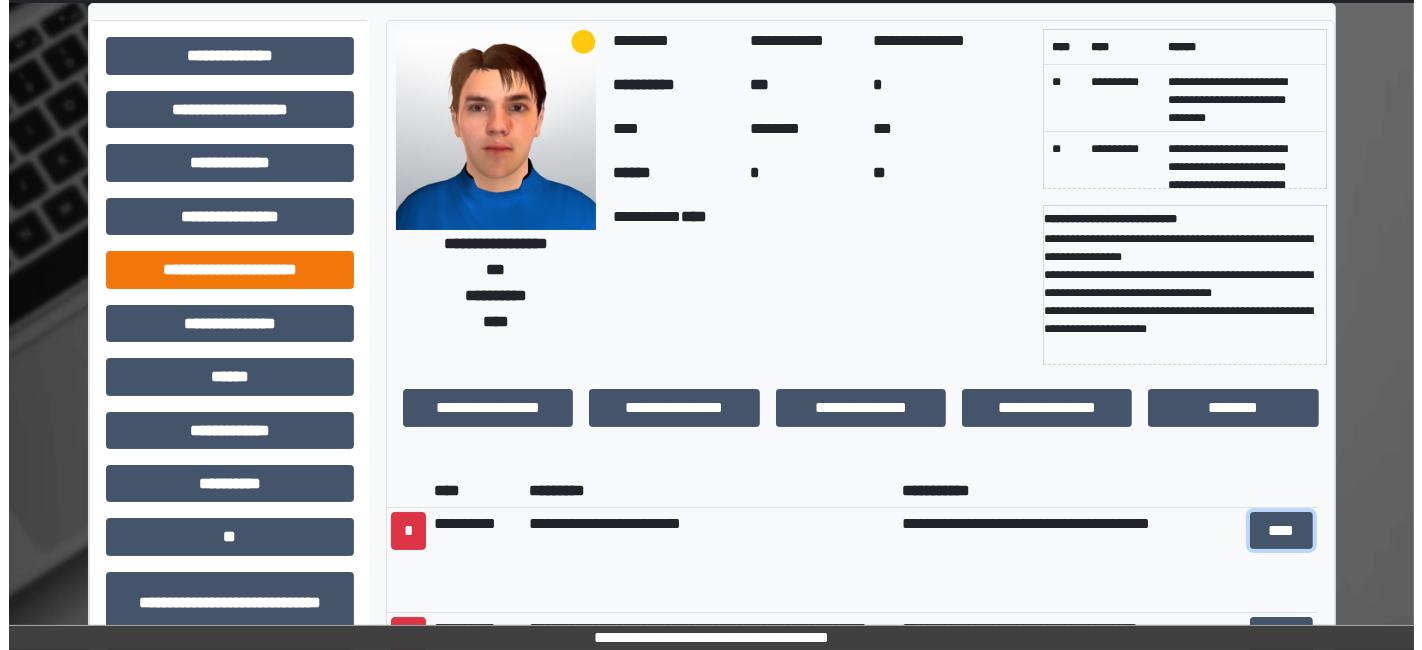 scroll, scrollTop: 0, scrollLeft: 0, axis: both 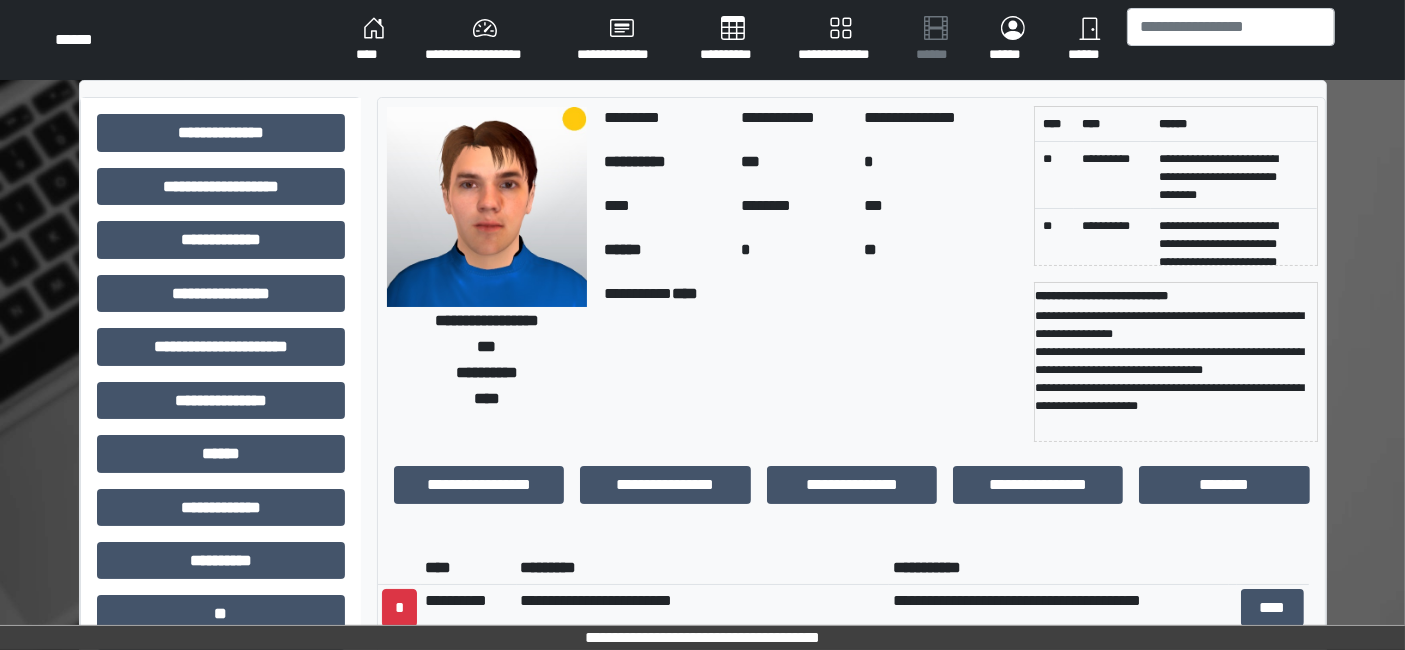click on "****" at bounding box center [374, 40] 